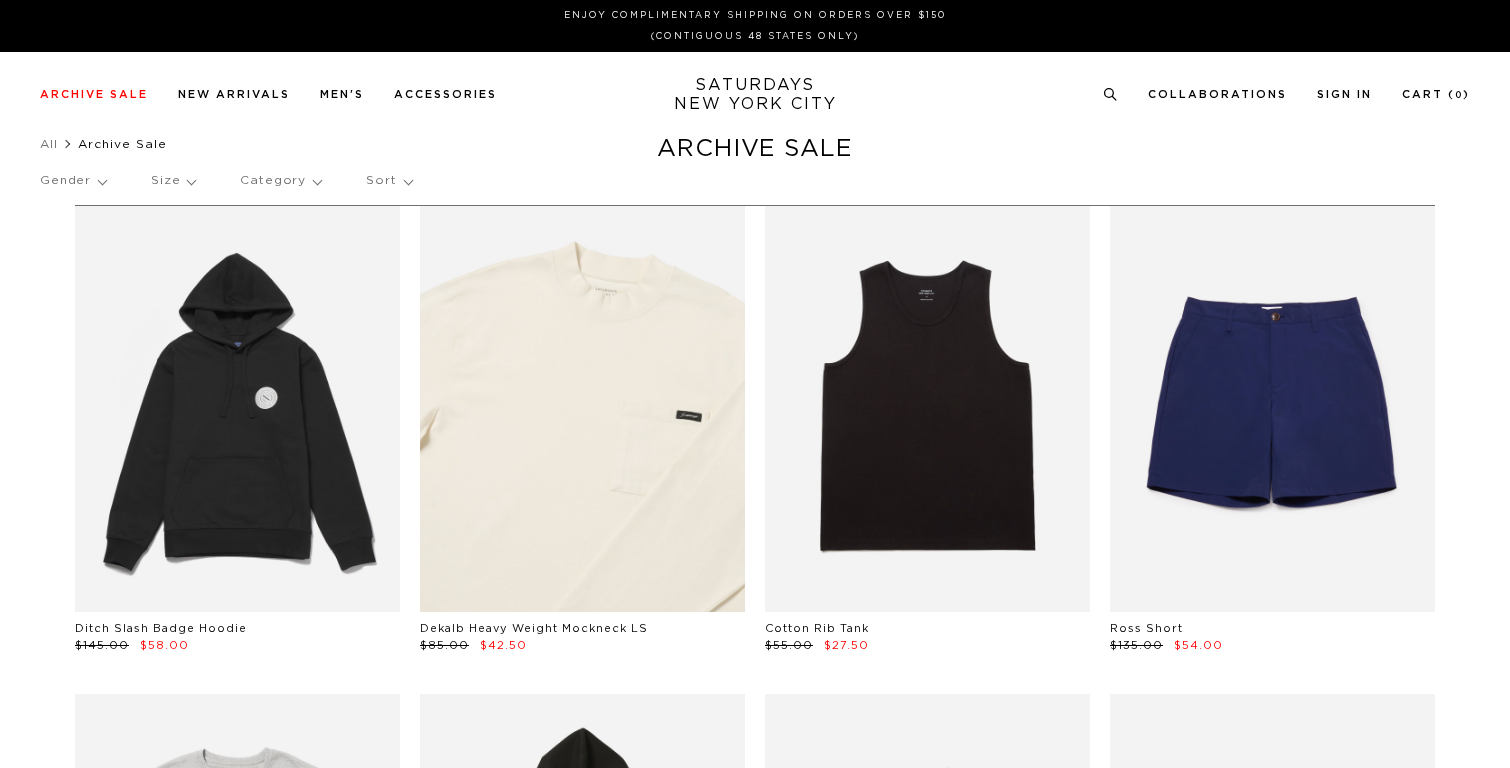 scroll, scrollTop: 0, scrollLeft: 0, axis: both 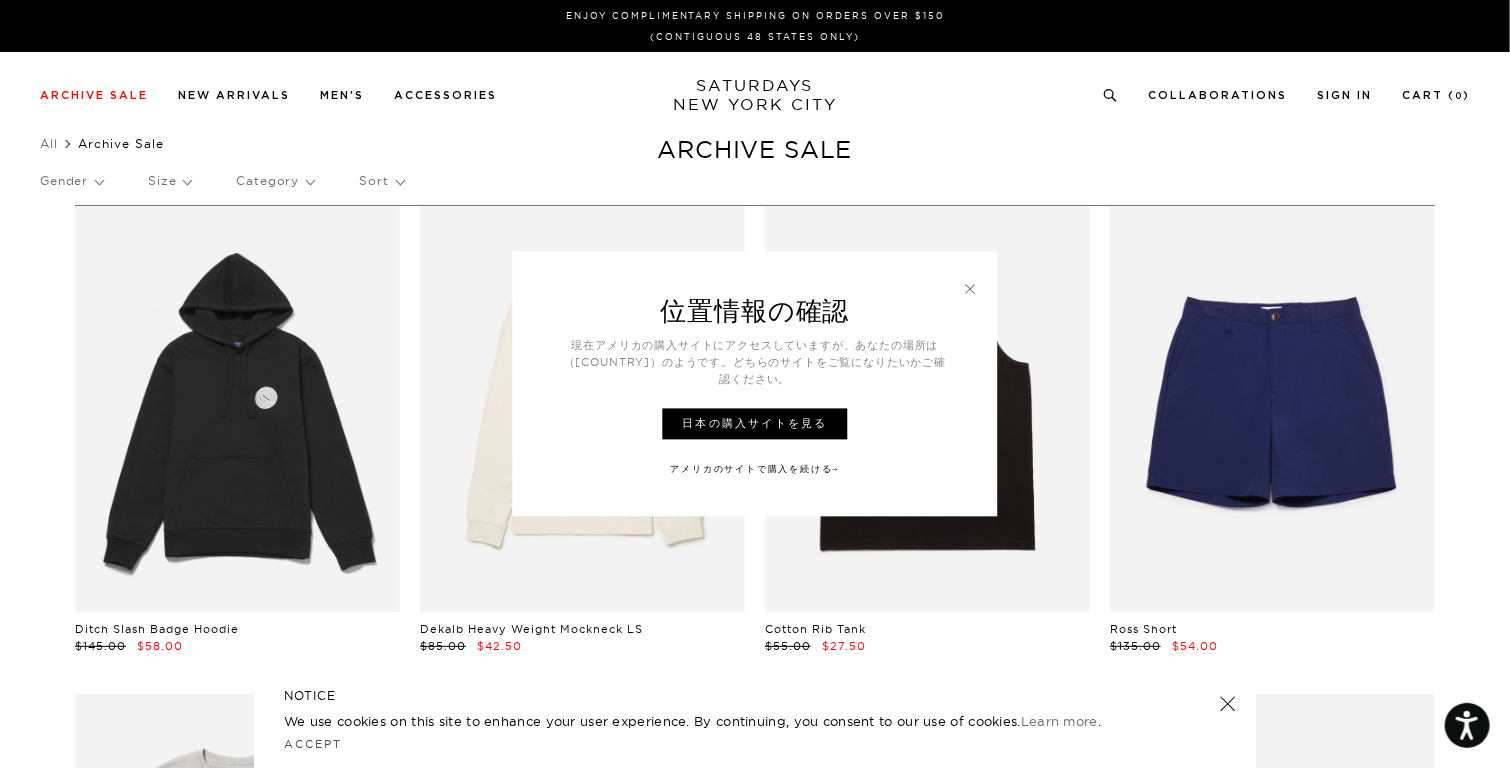 click at bounding box center [971, 289] 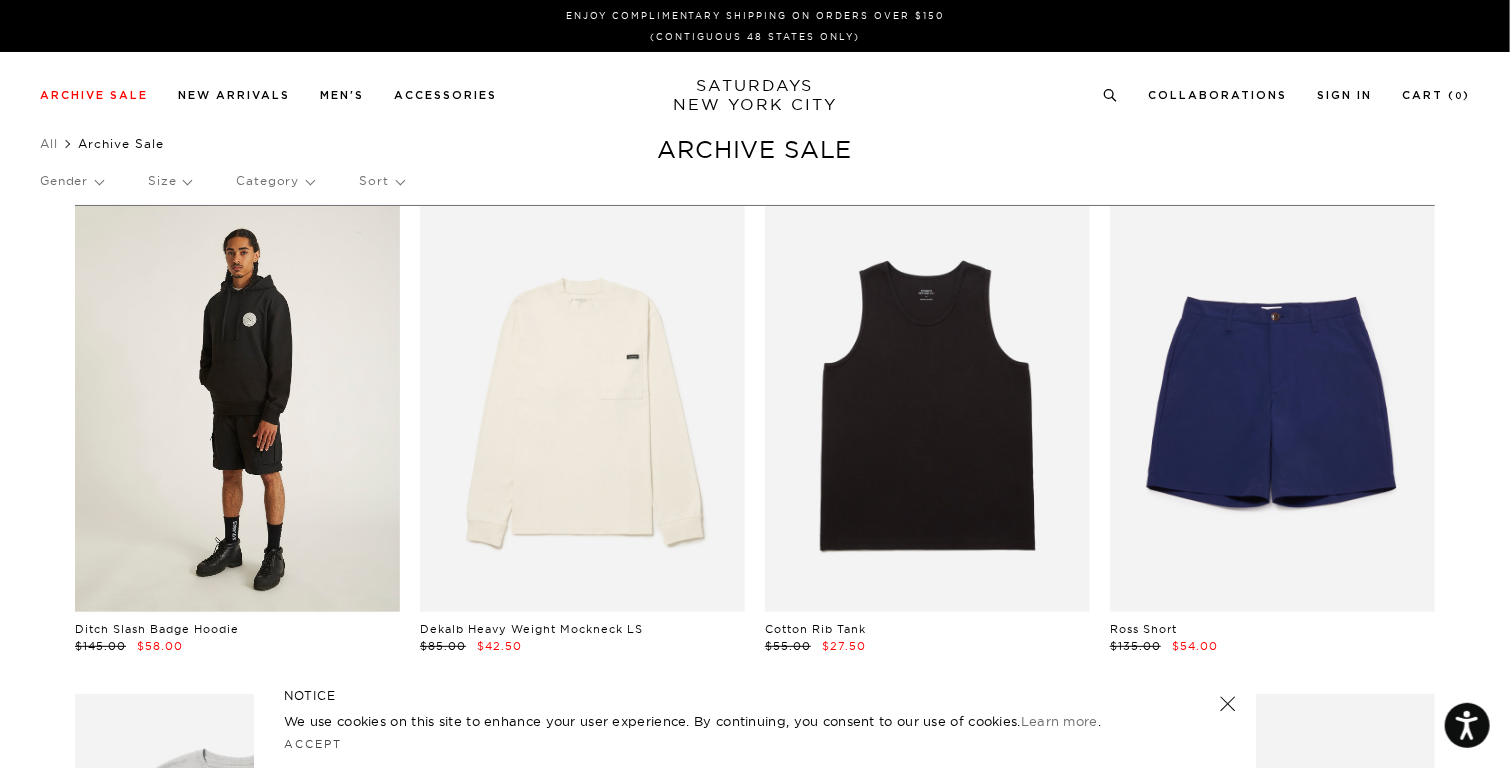 click at bounding box center (237, 409) 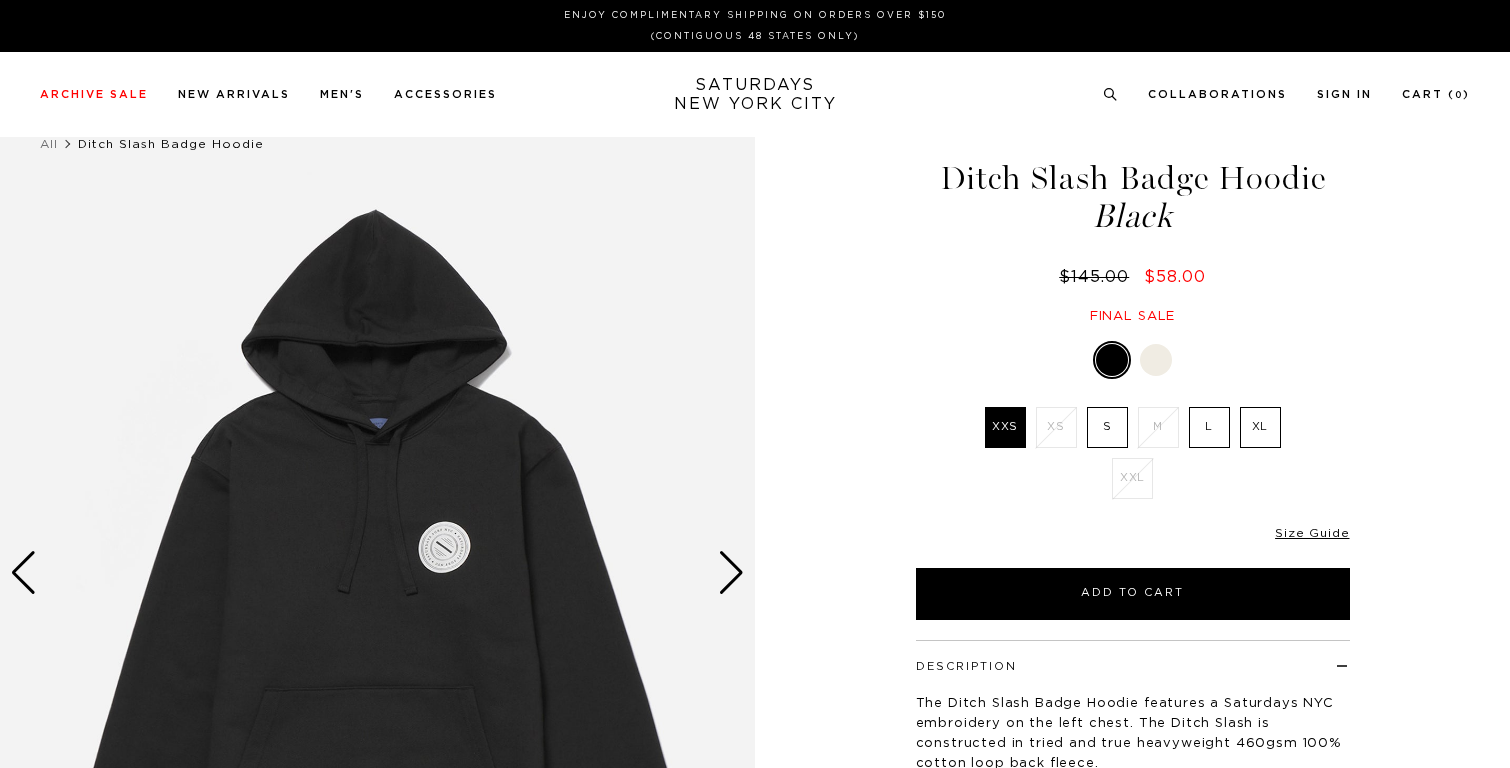 scroll, scrollTop: 0, scrollLeft: 0, axis: both 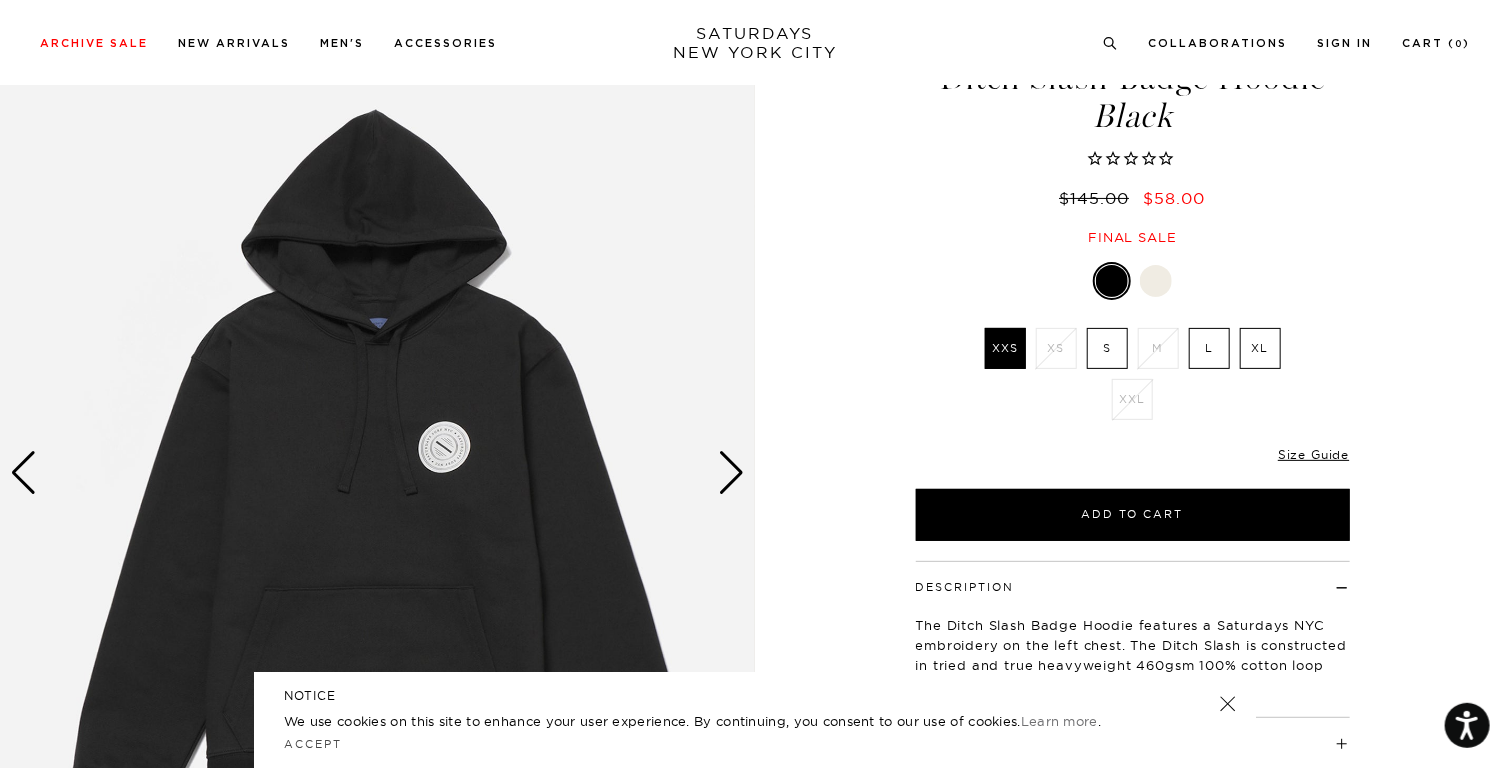 click at bounding box center [1156, 281] 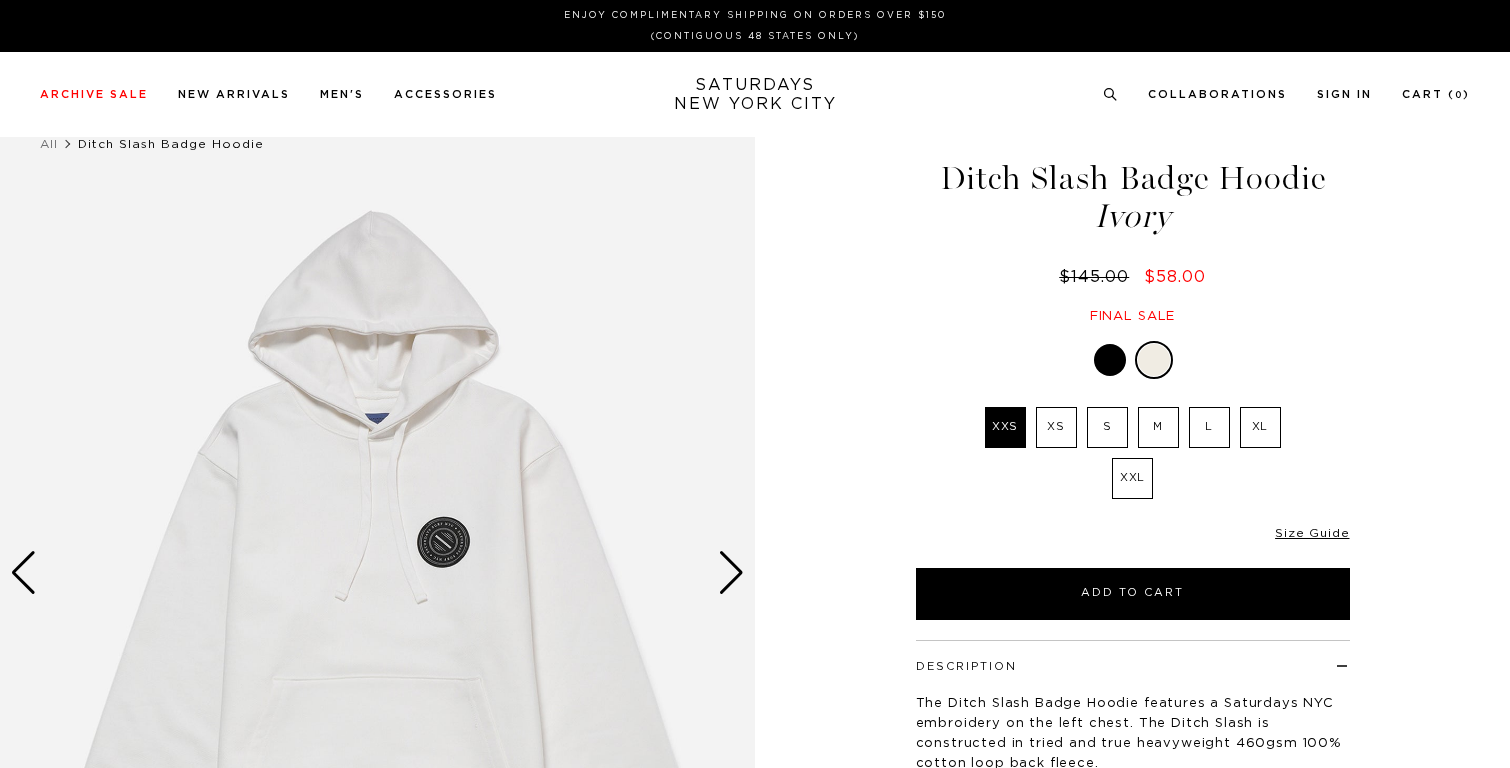 scroll, scrollTop: 0, scrollLeft: 0, axis: both 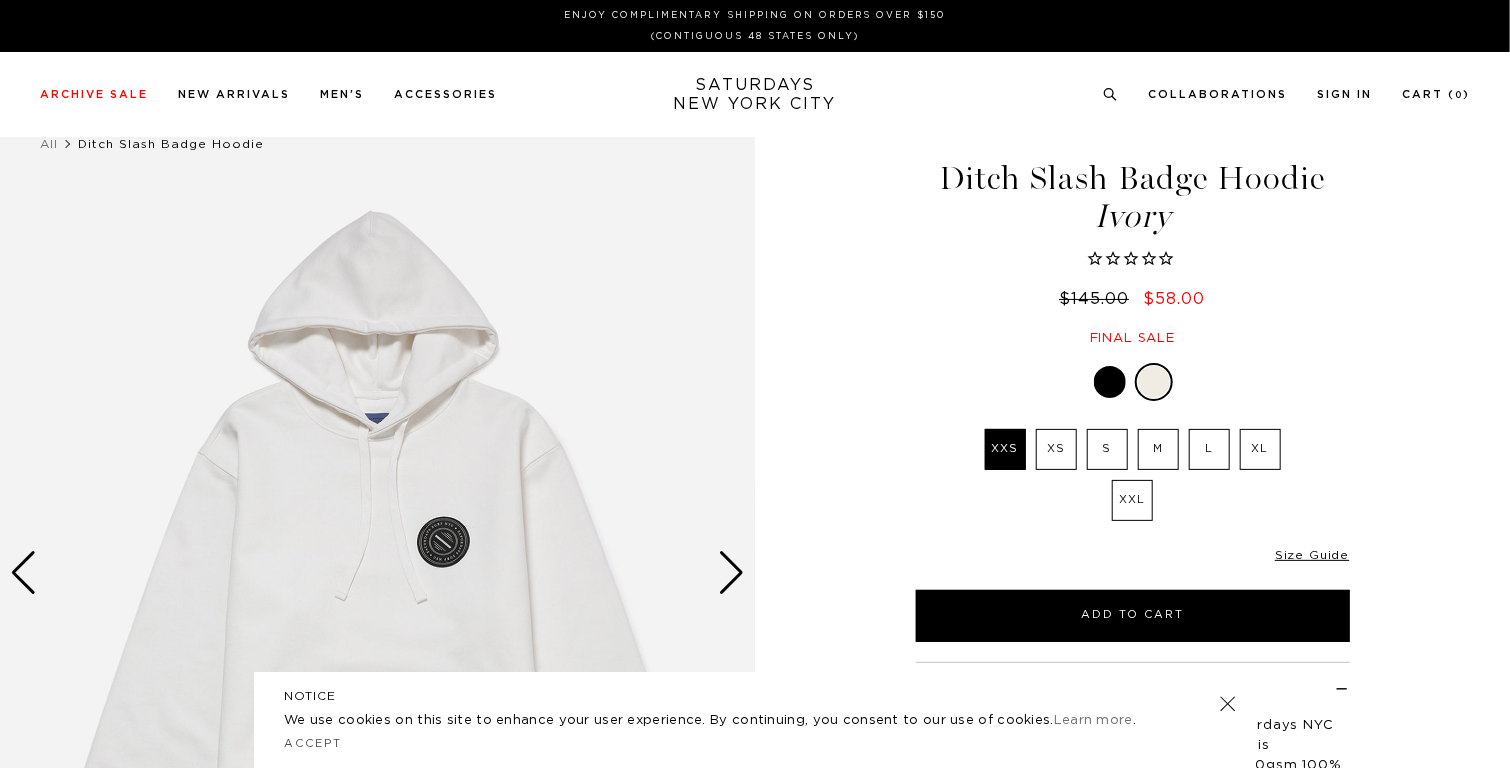 click on "Ditch Slash Badge Hoodie  Ivory
$145.00
$58.00
Final sale
Ditch Slash Badge Hoodie  Ivory
$145.00
$58.00
Final sale
XXS" at bounding box center (1133, 573) 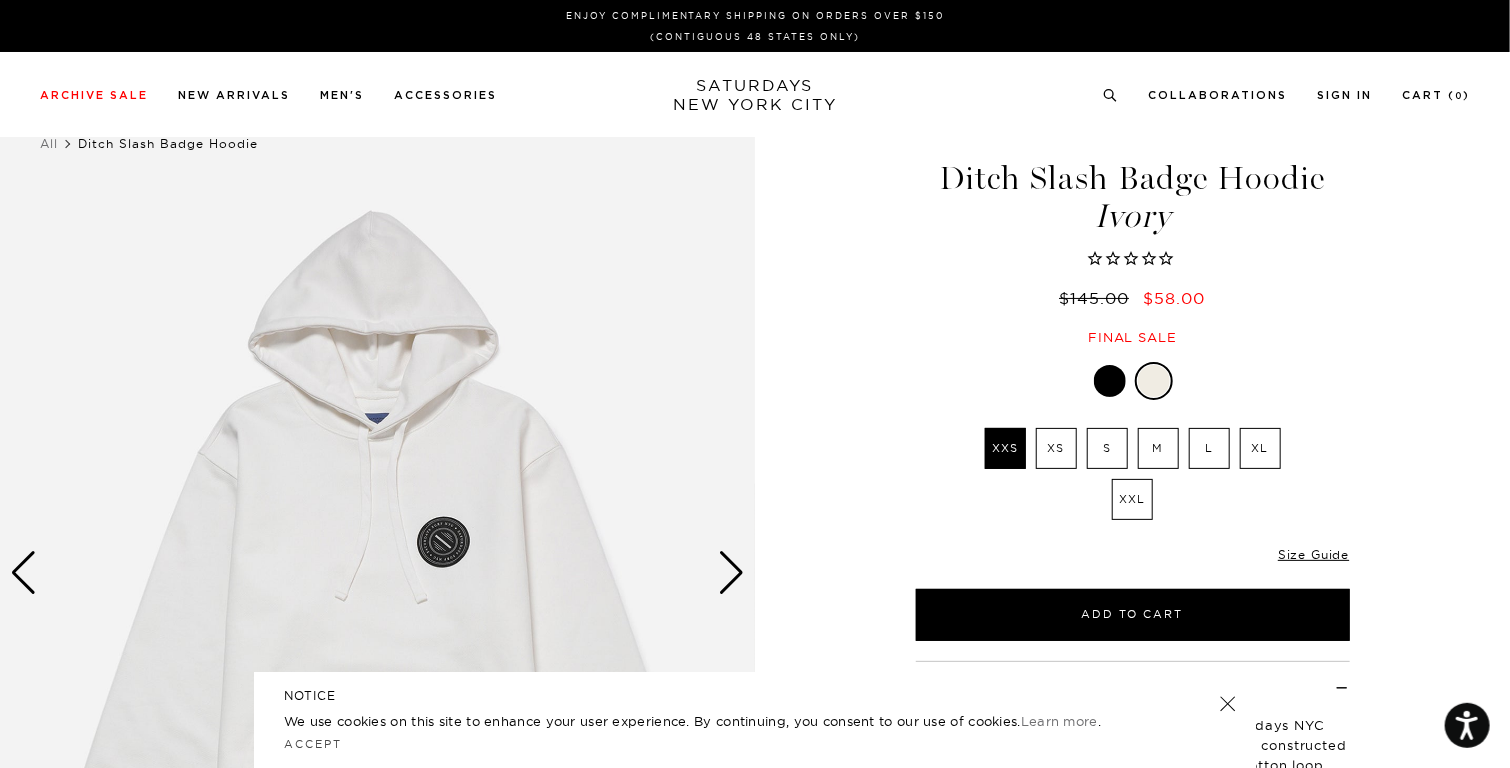 click at bounding box center (1154, 381) 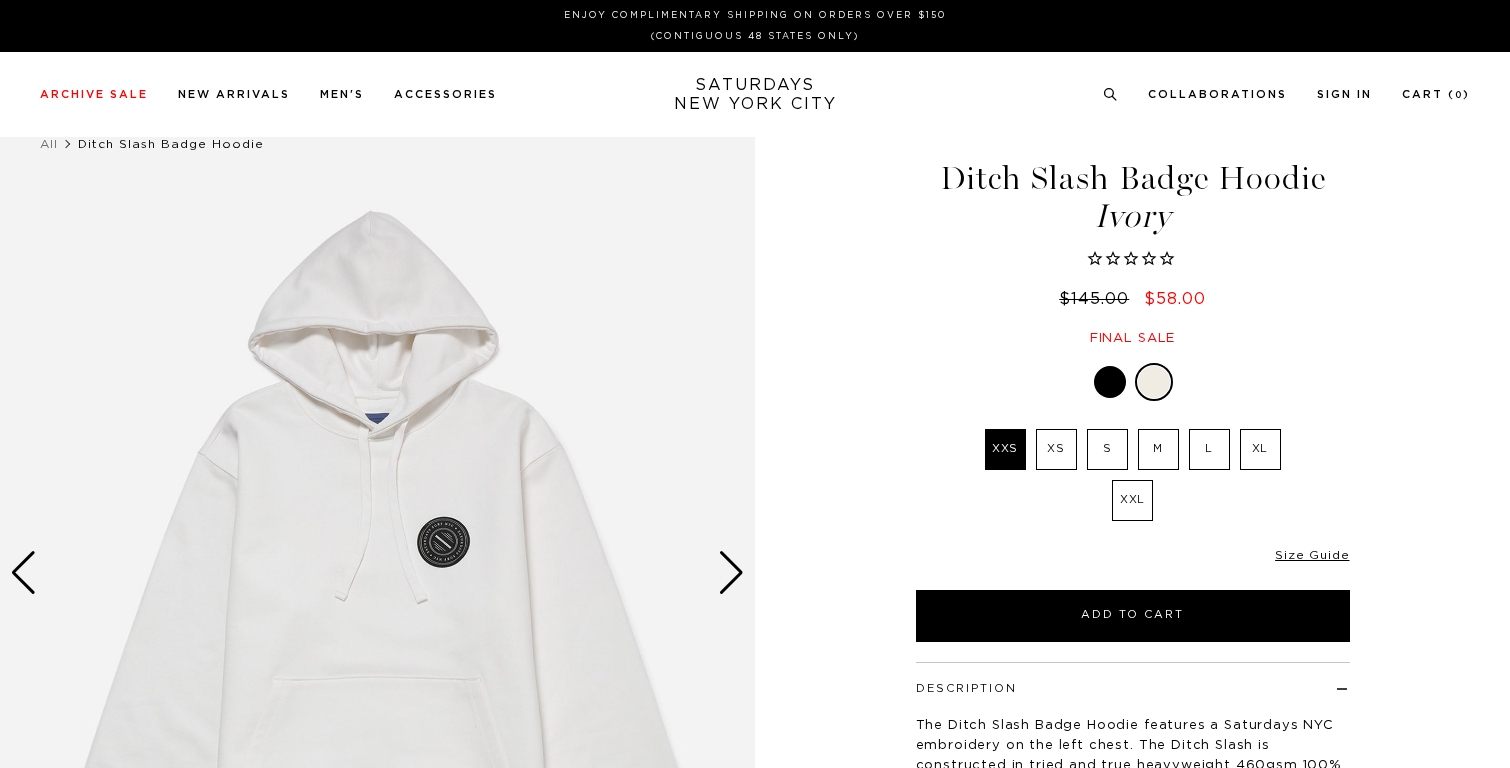 scroll, scrollTop: 0, scrollLeft: 0, axis: both 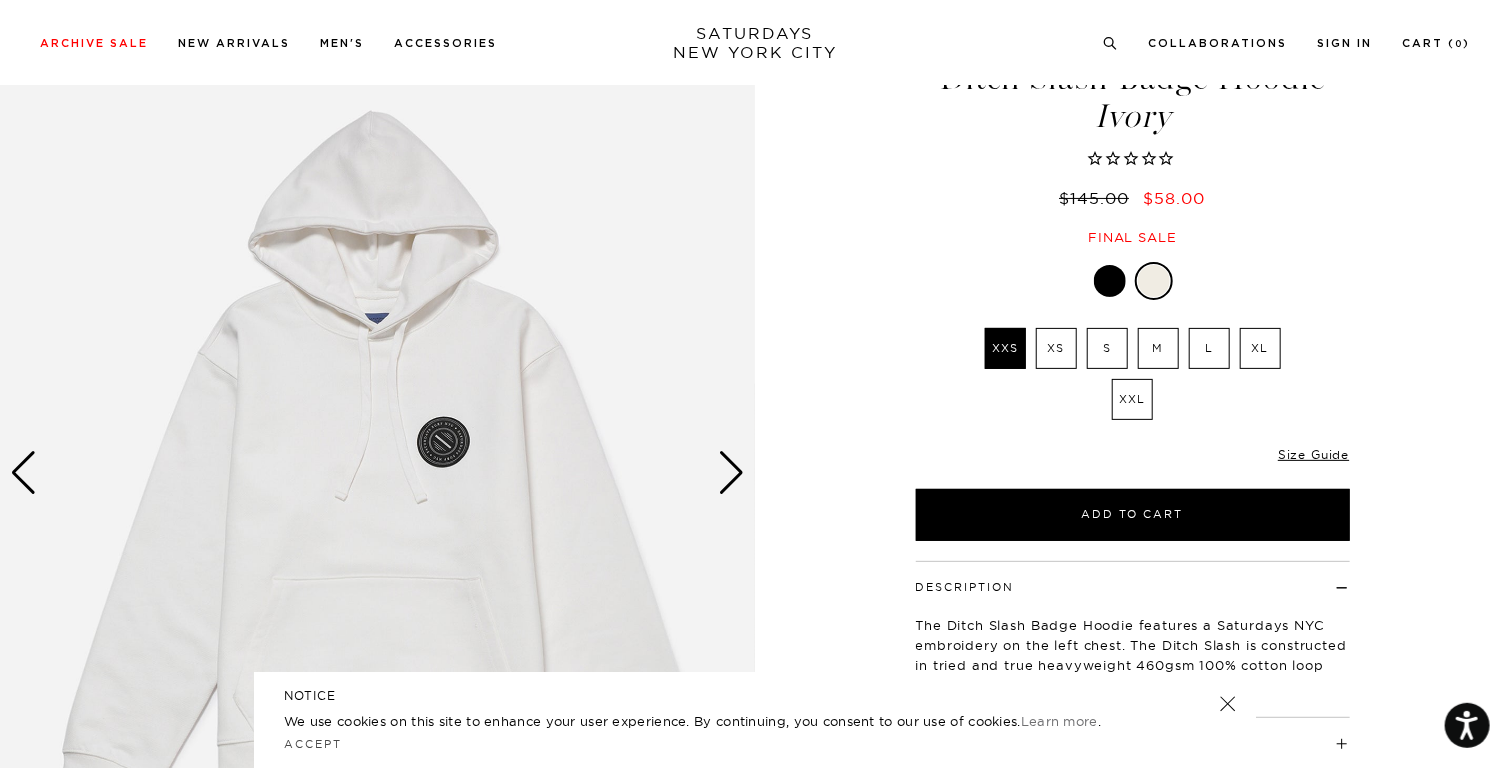 click on "L" at bounding box center (1209, 348) 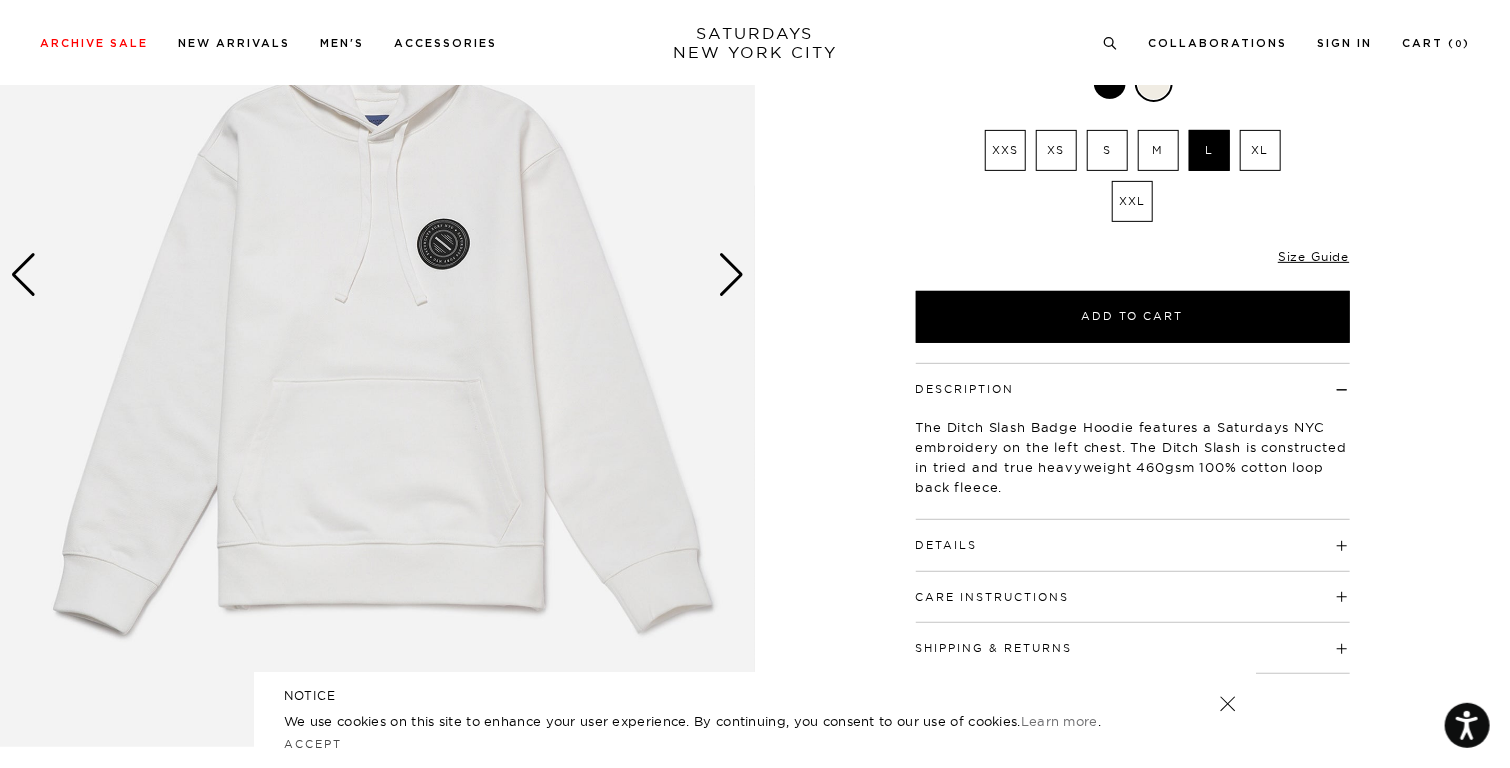 scroll, scrollTop: 300, scrollLeft: 0, axis: vertical 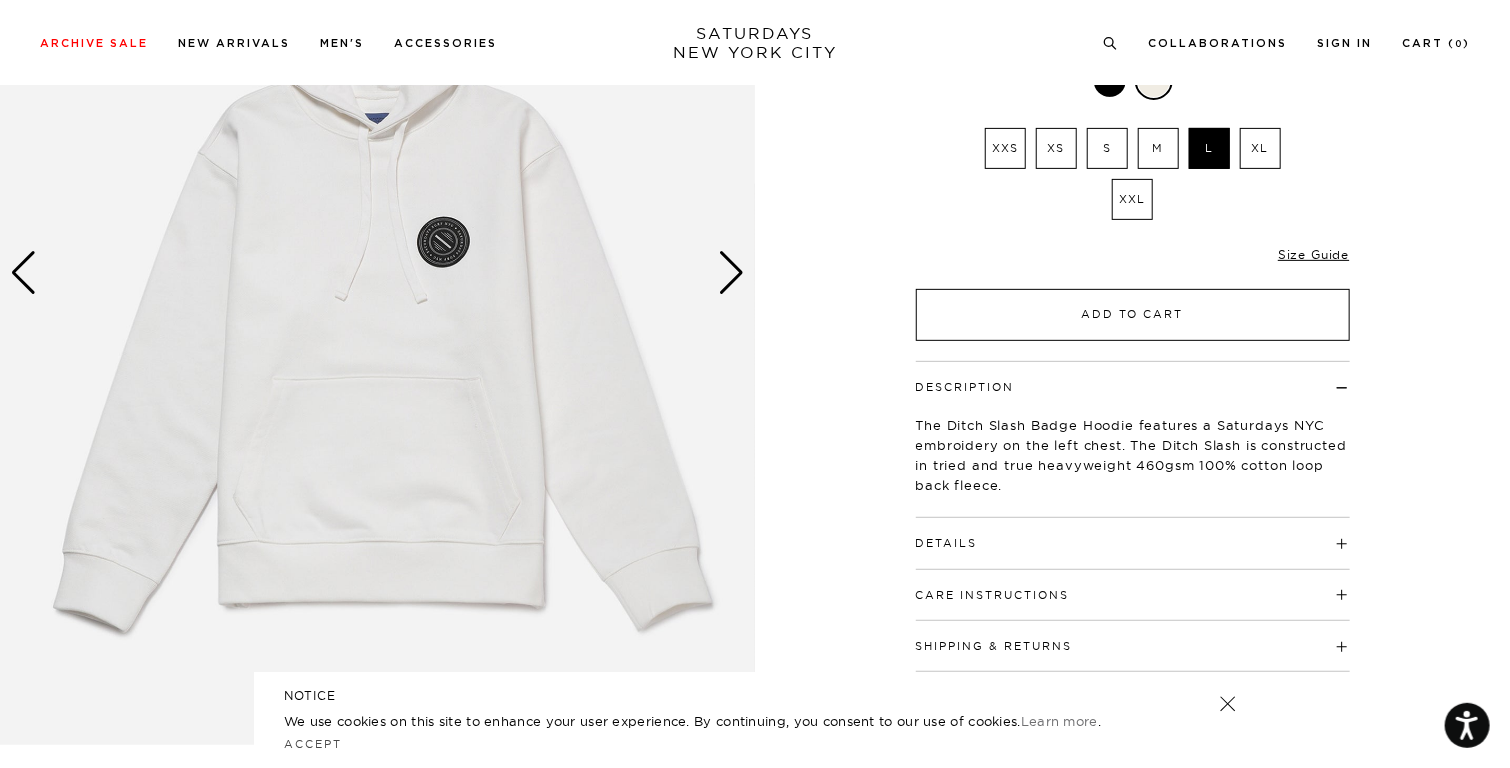 click on "Add to Cart" at bounding box center [1133, 315] 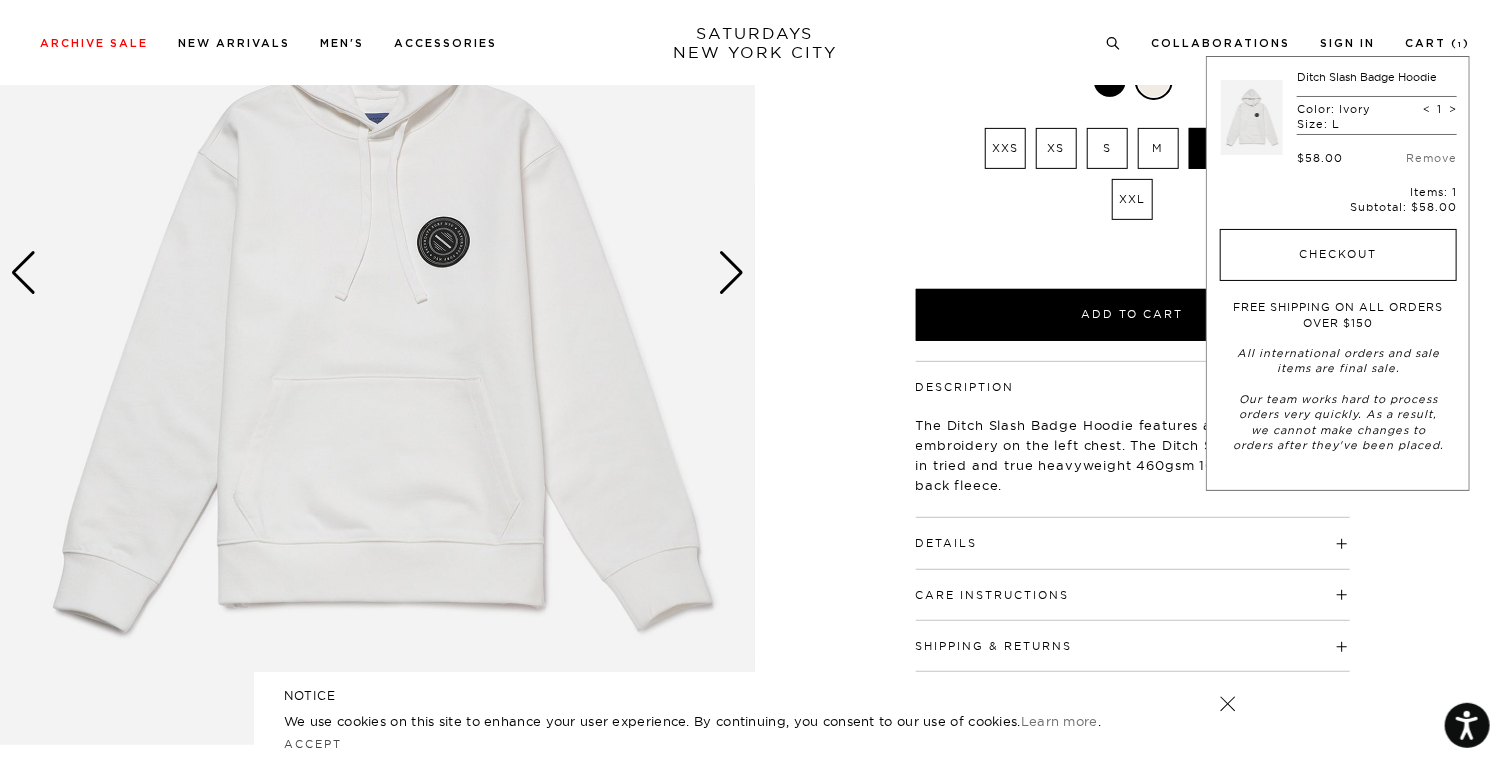 click on "Checkout" at bounding box center (1338, 255) 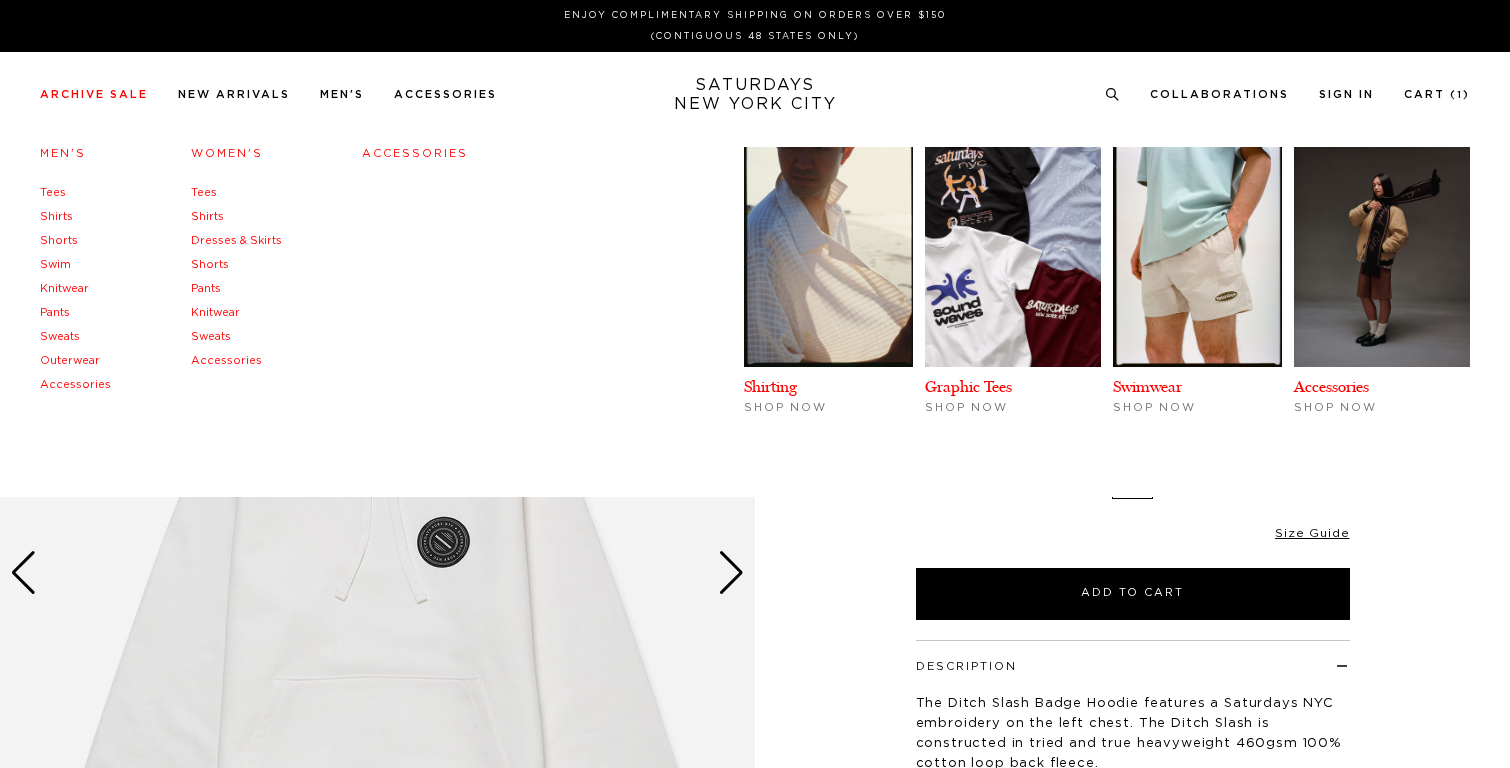 scroll, scrollTop: 300, scrollLeft: 0, axis: vertical 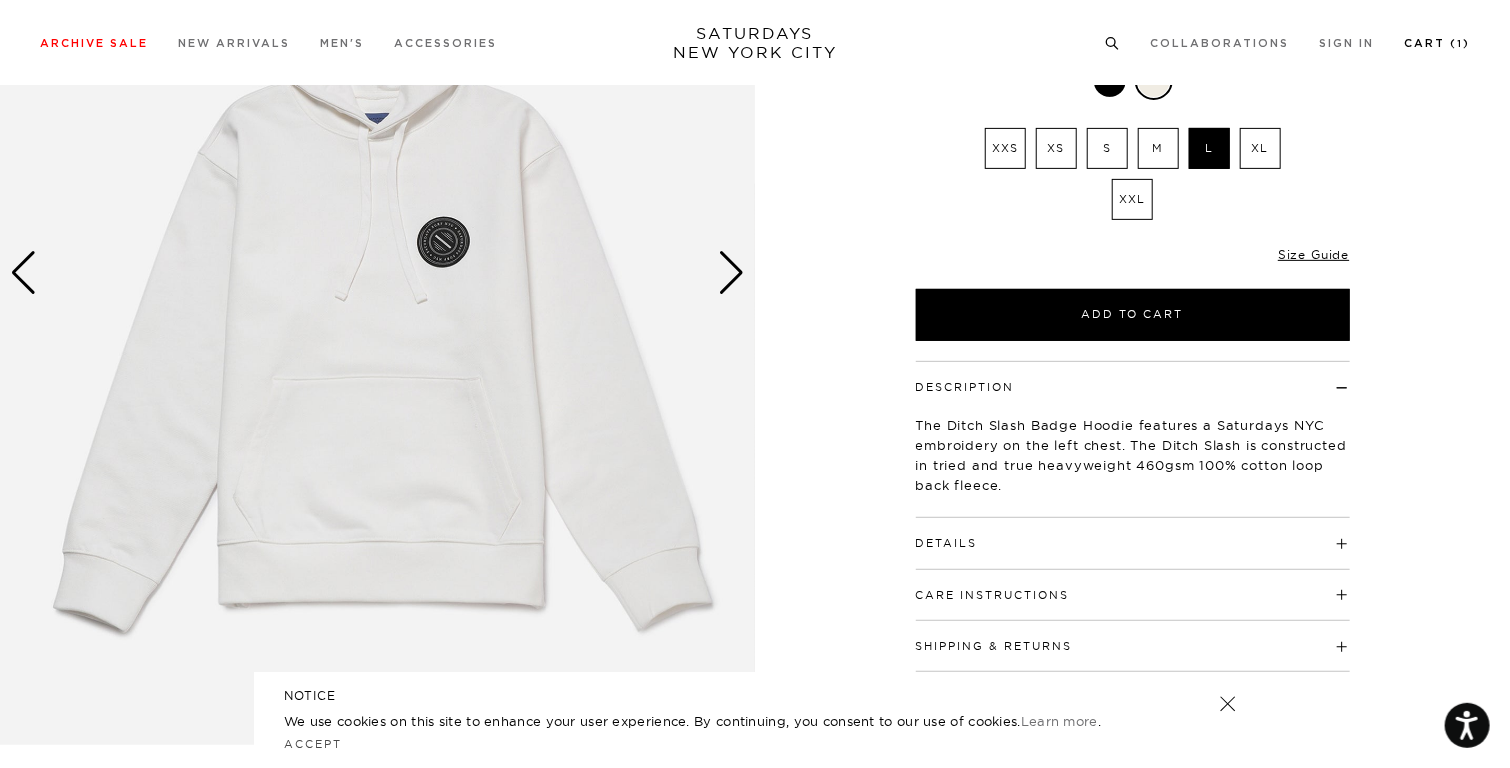 click on "Cart ( 1 )" at bounding box center (1437, 43) 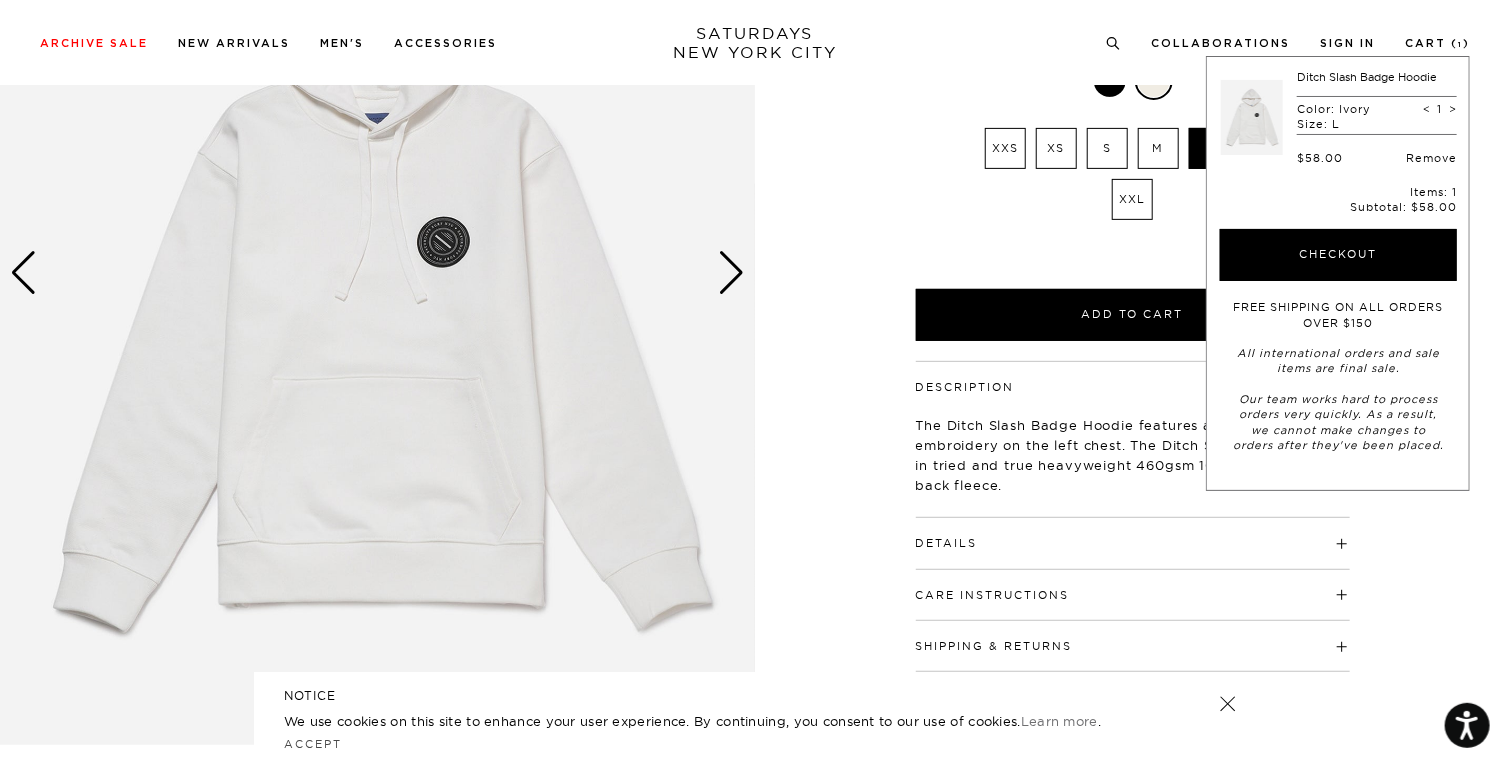 click on "Remove" at bounding box center (1431, 158) 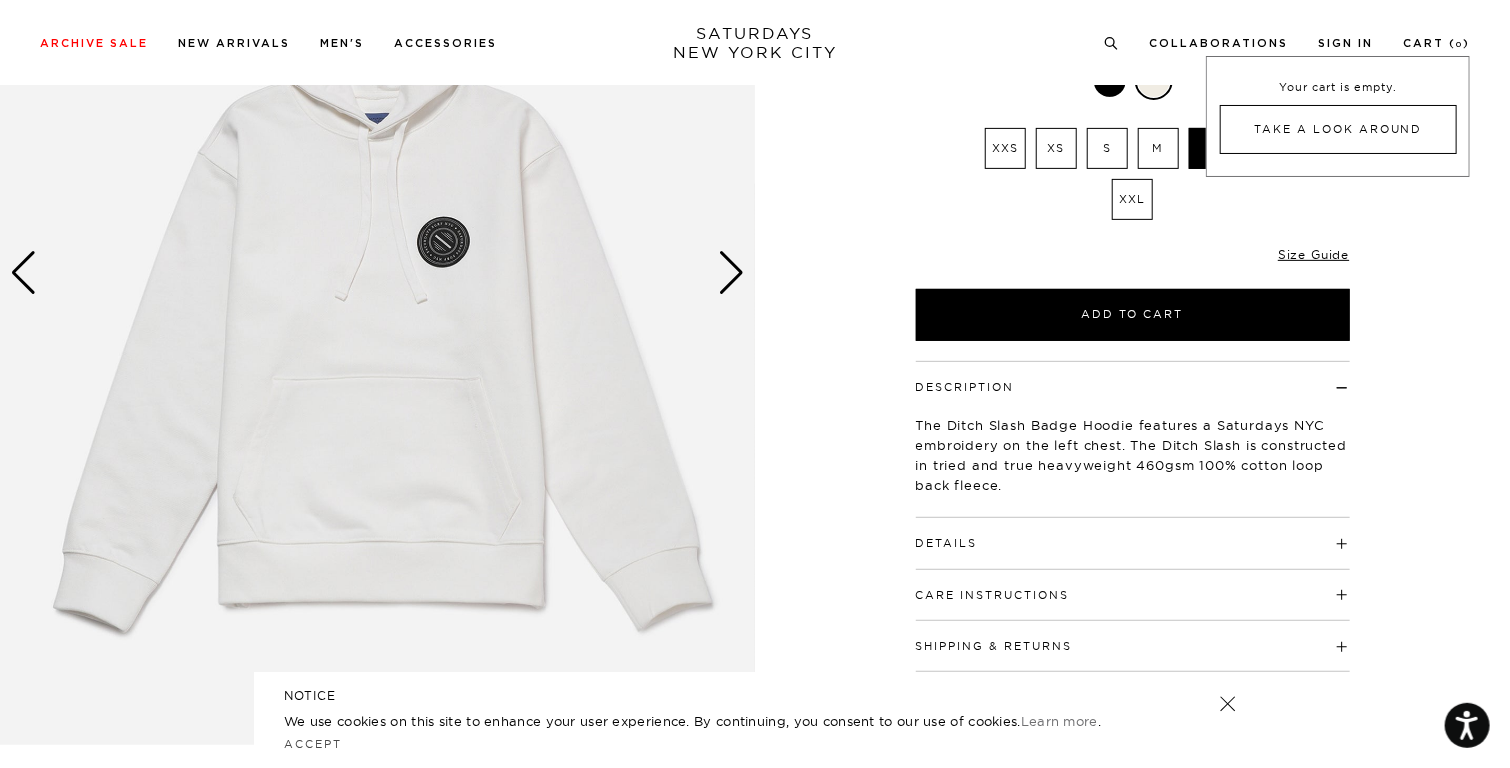 click on "Take A Look Around" at bounding box center [1338, 129] 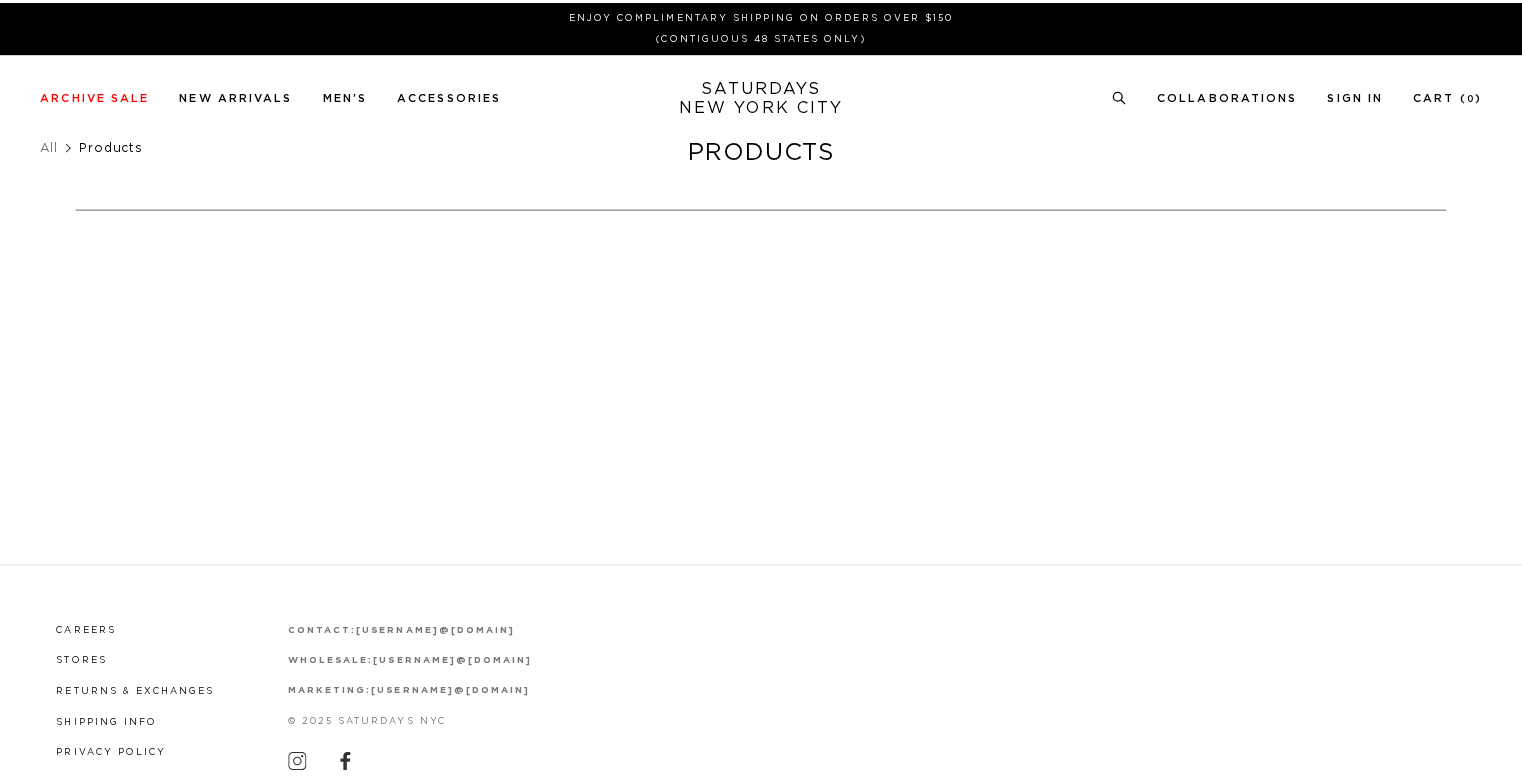 scroll, scrollTop: 0, scrollLeft: 0, axis: both 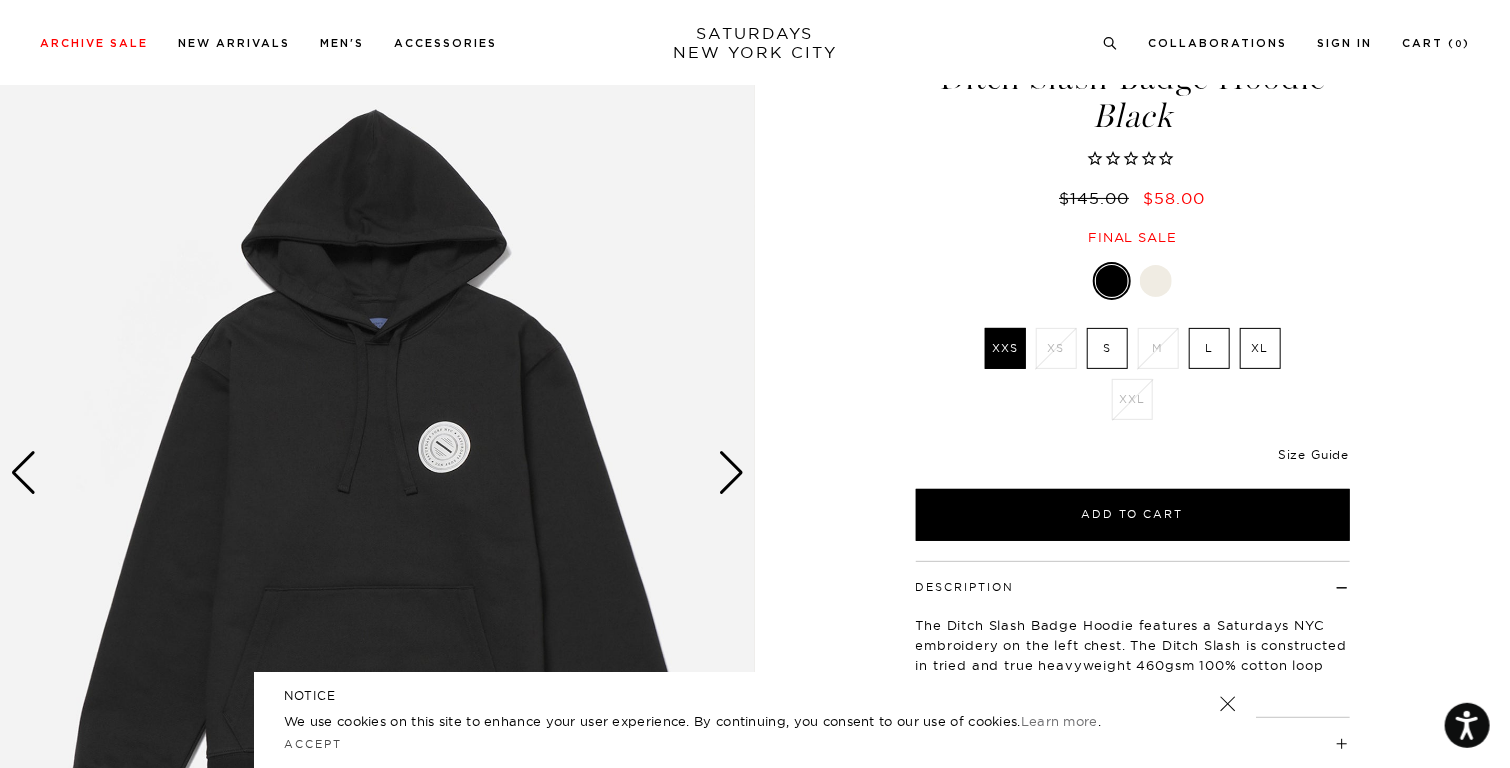 click on "Size Guide" at bounding box center (1313, 454) 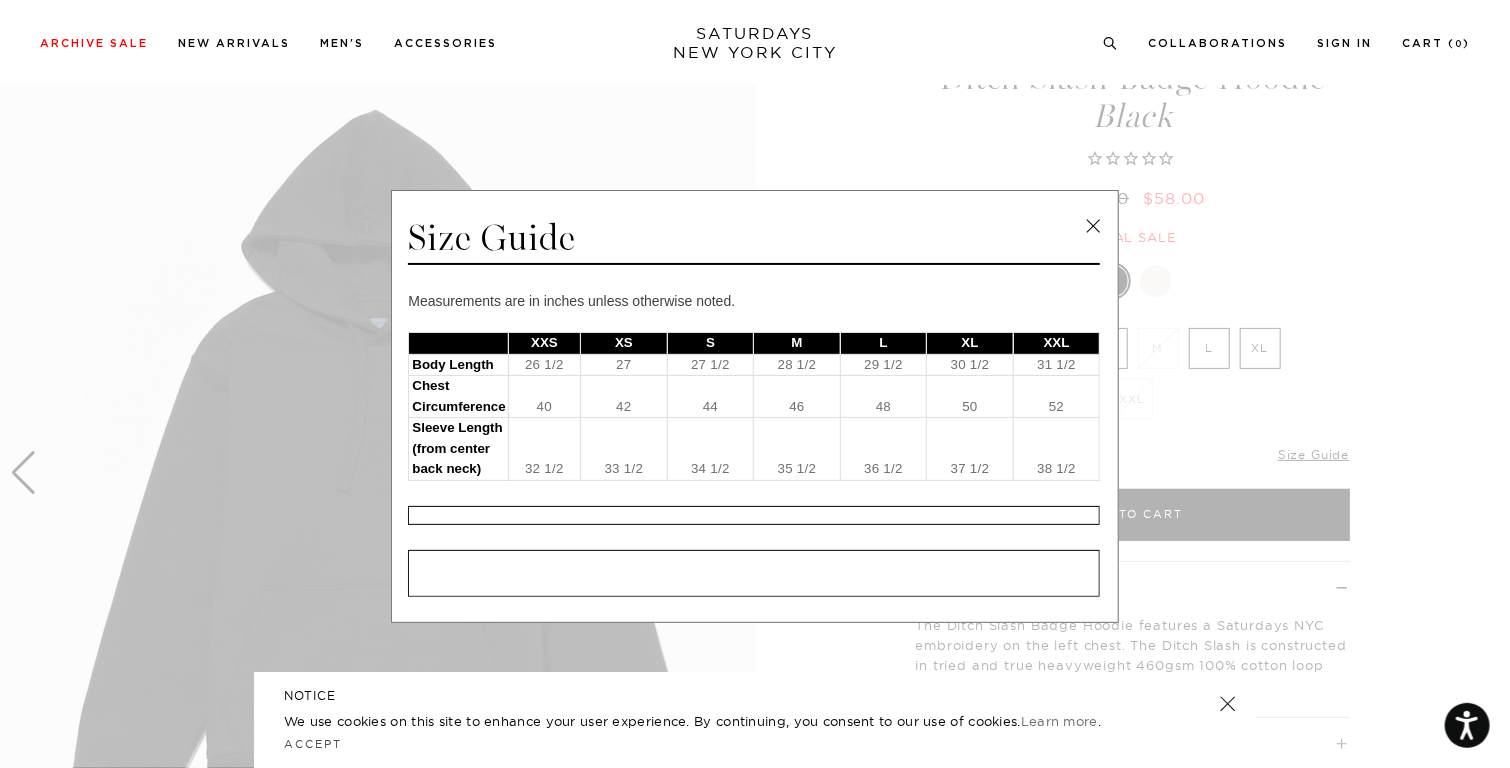 click at bounding box center (1093, 226) 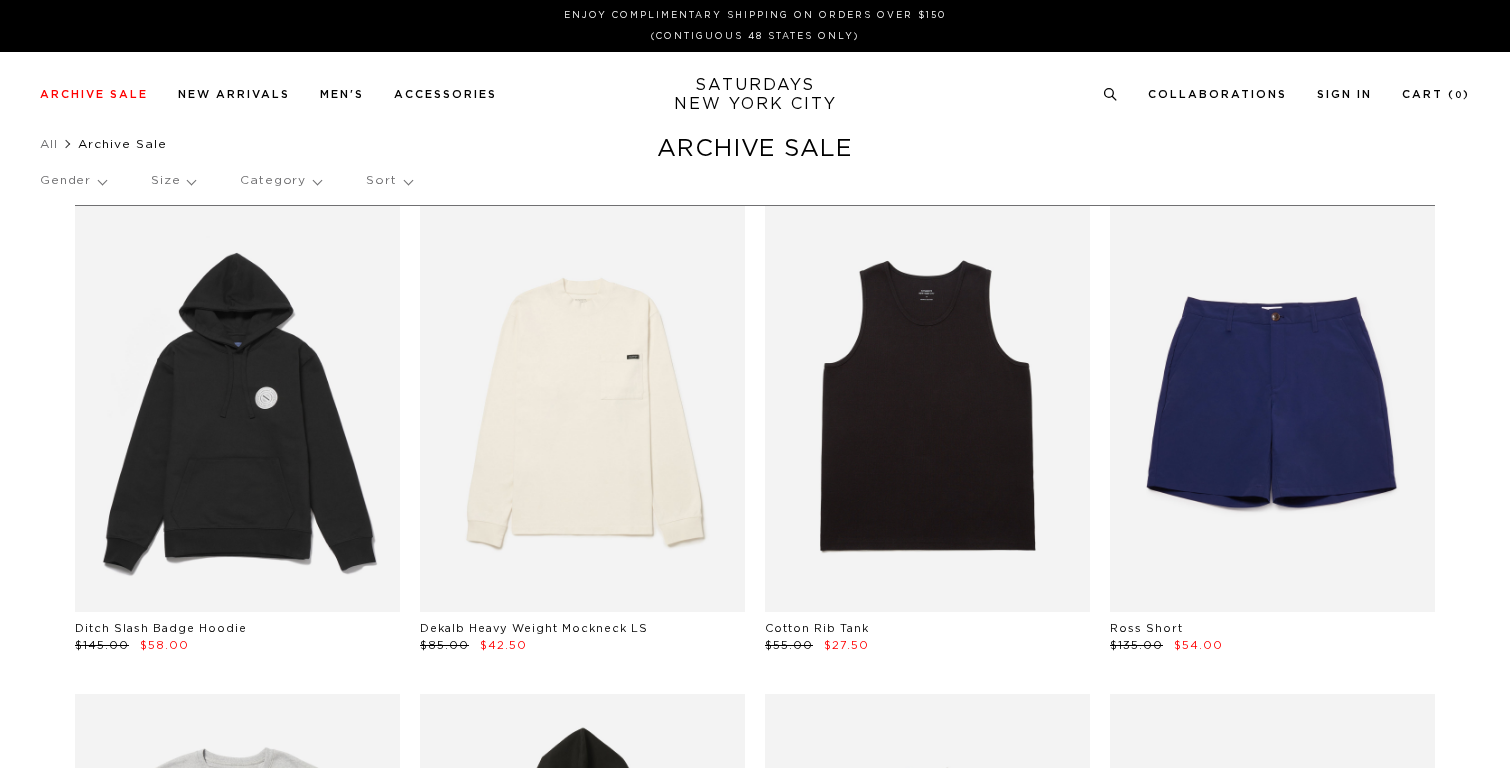 scroll, scrollTop: 0, scrollLeft: 0, axis: both 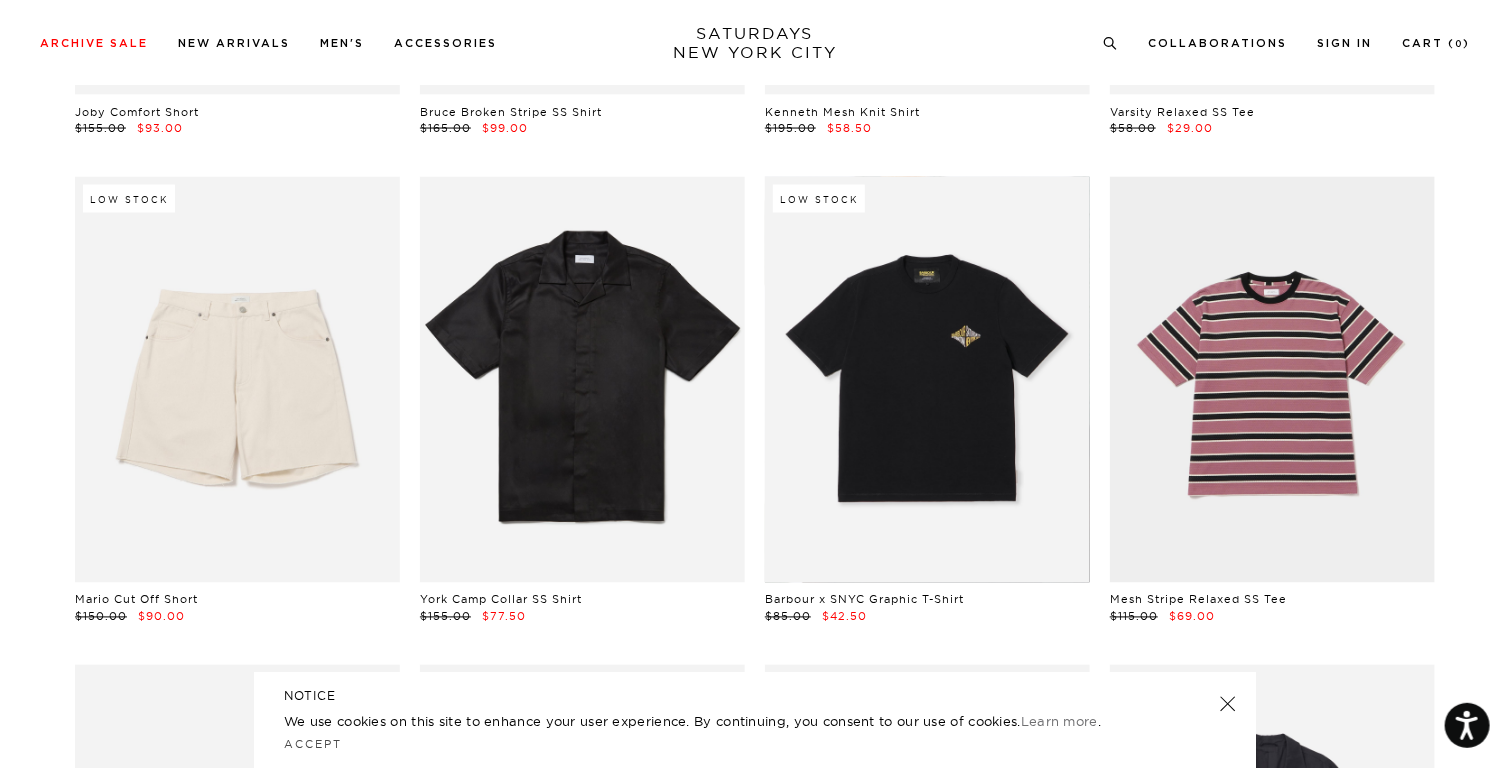 click at bounding box center [927, 380] 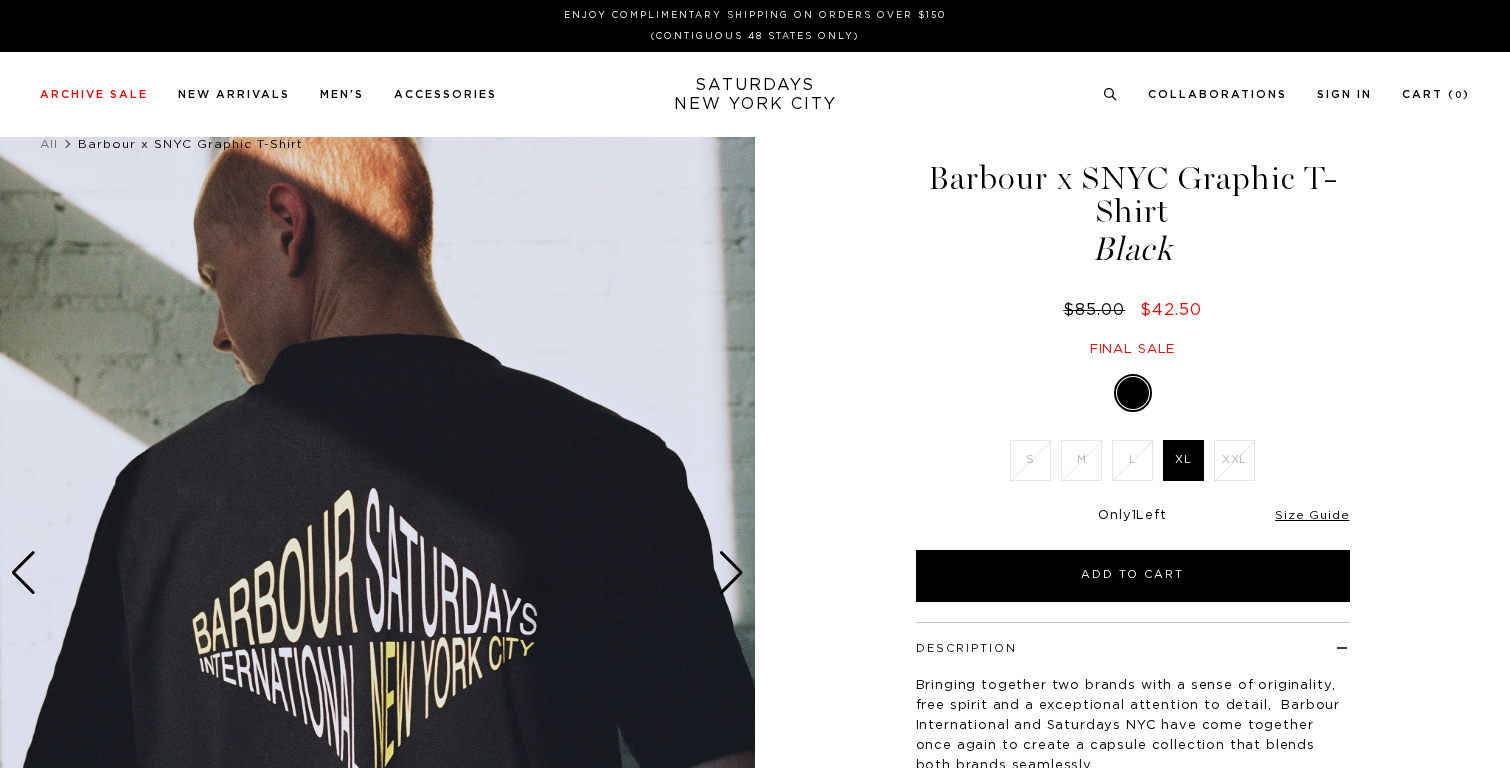 scroll, scrollTop: 0, scrollLeft: 0, axis: both 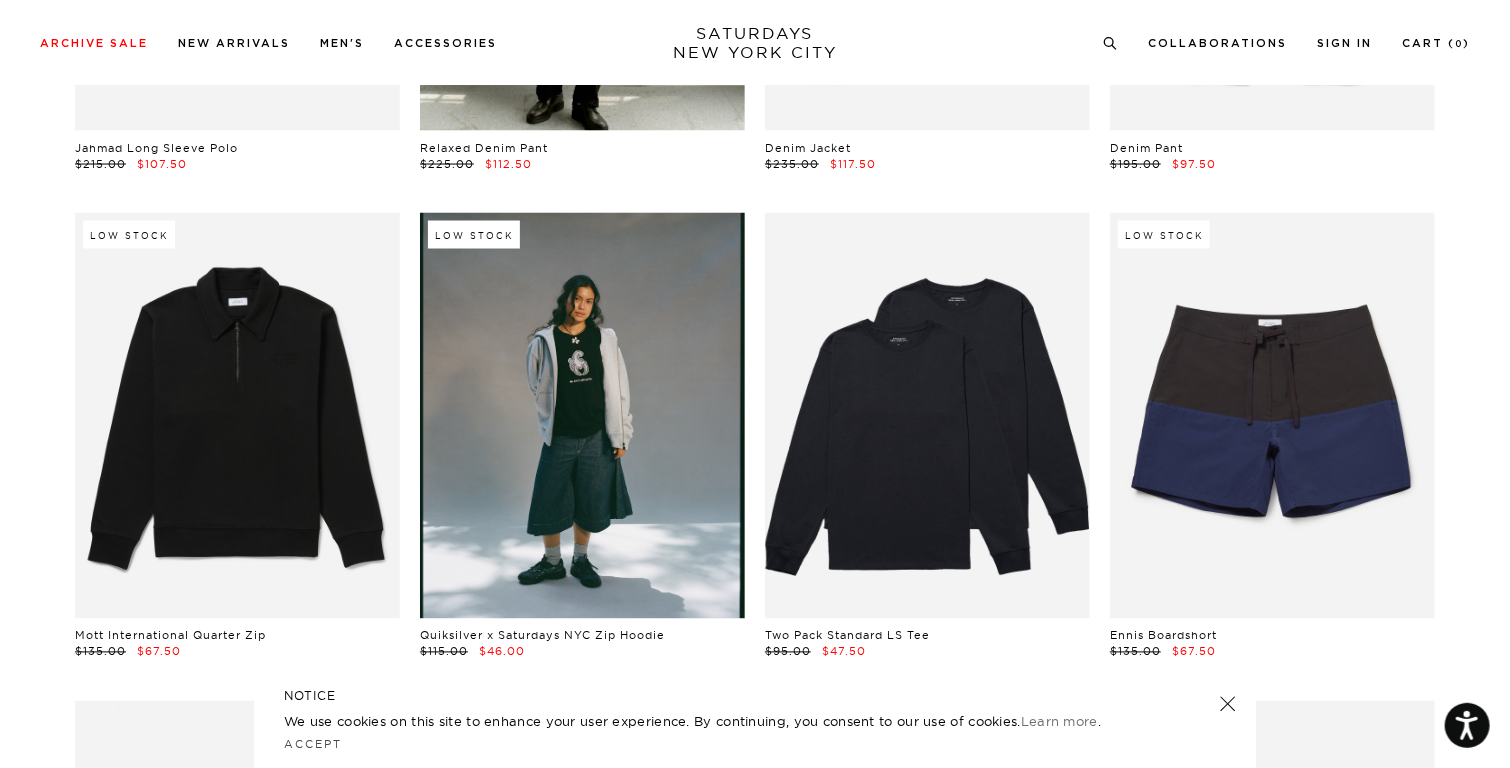 click at bounding box center (582, 416) 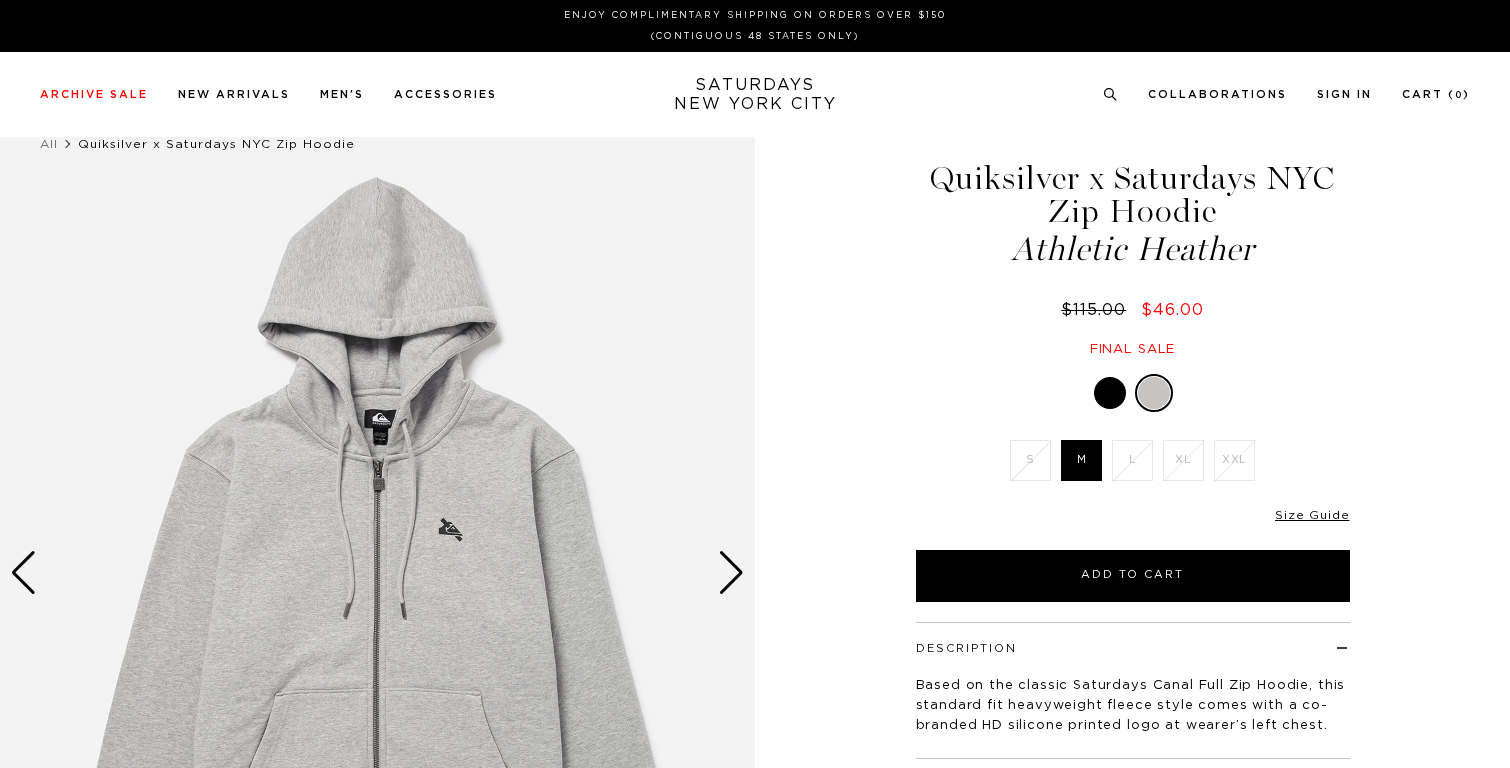 scroll, scrollTop: 0, scrollLeft: 0, axis: both 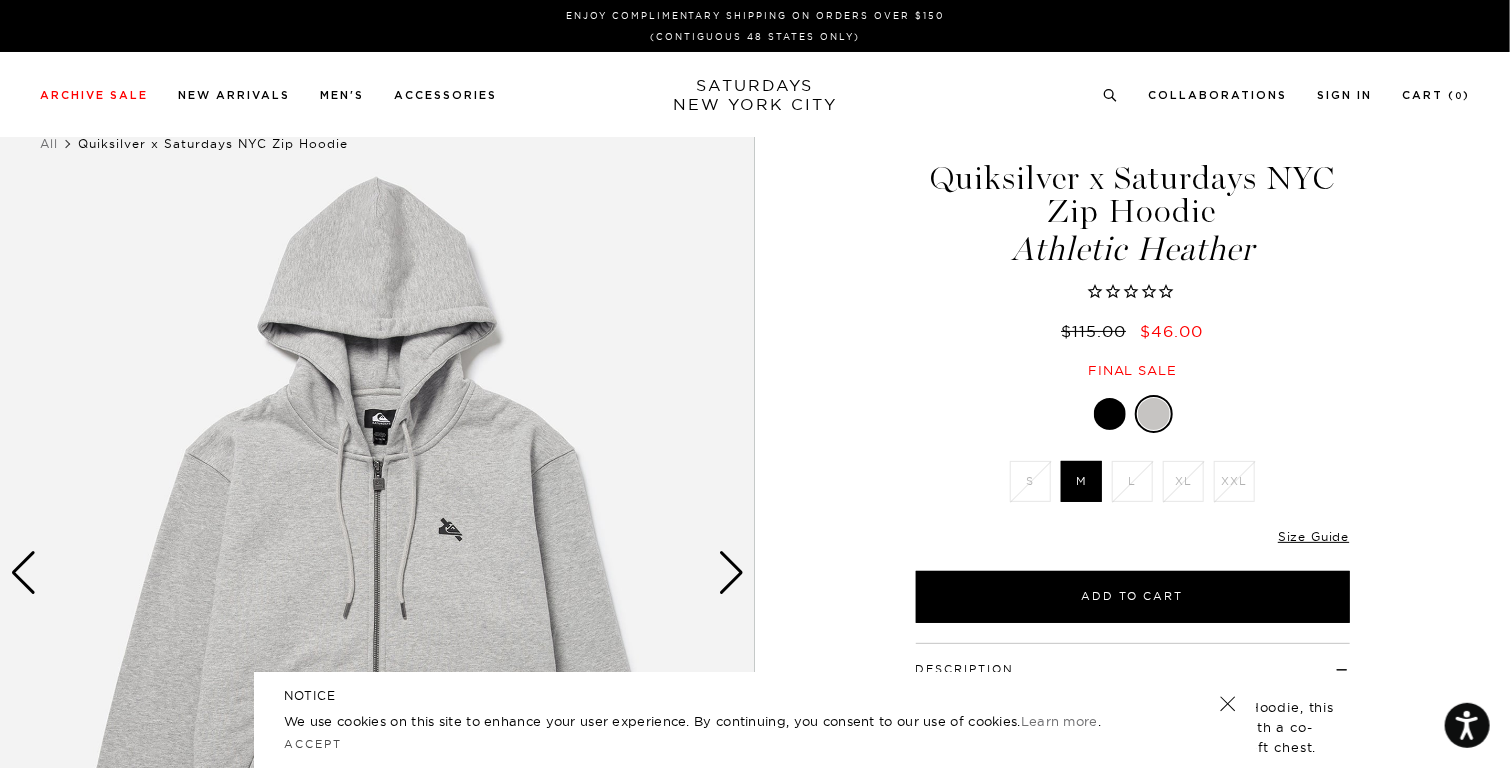 click at bounding box center (1110, 414) 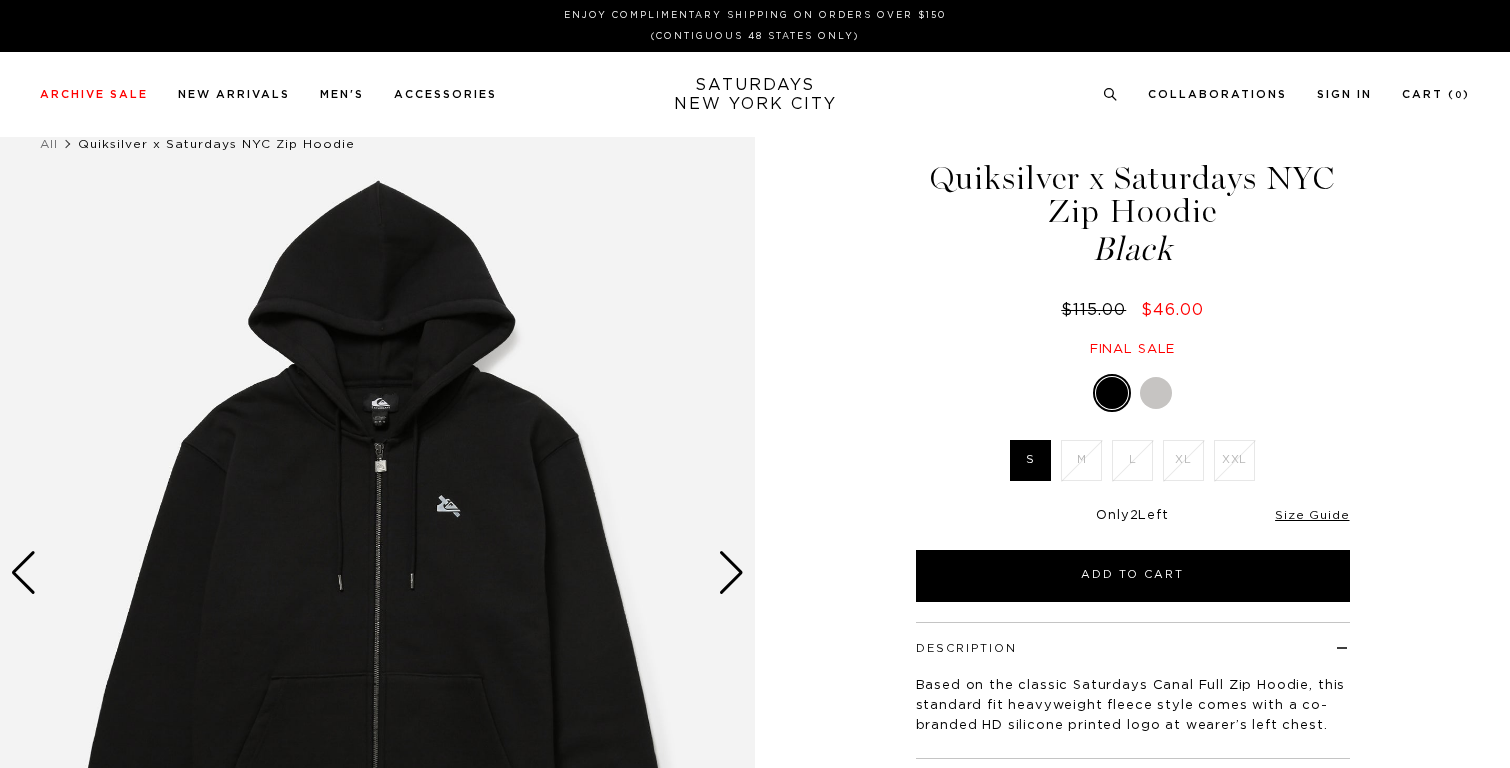 scroll, scrollTop: 0, scrollLeft: 0, axis: both 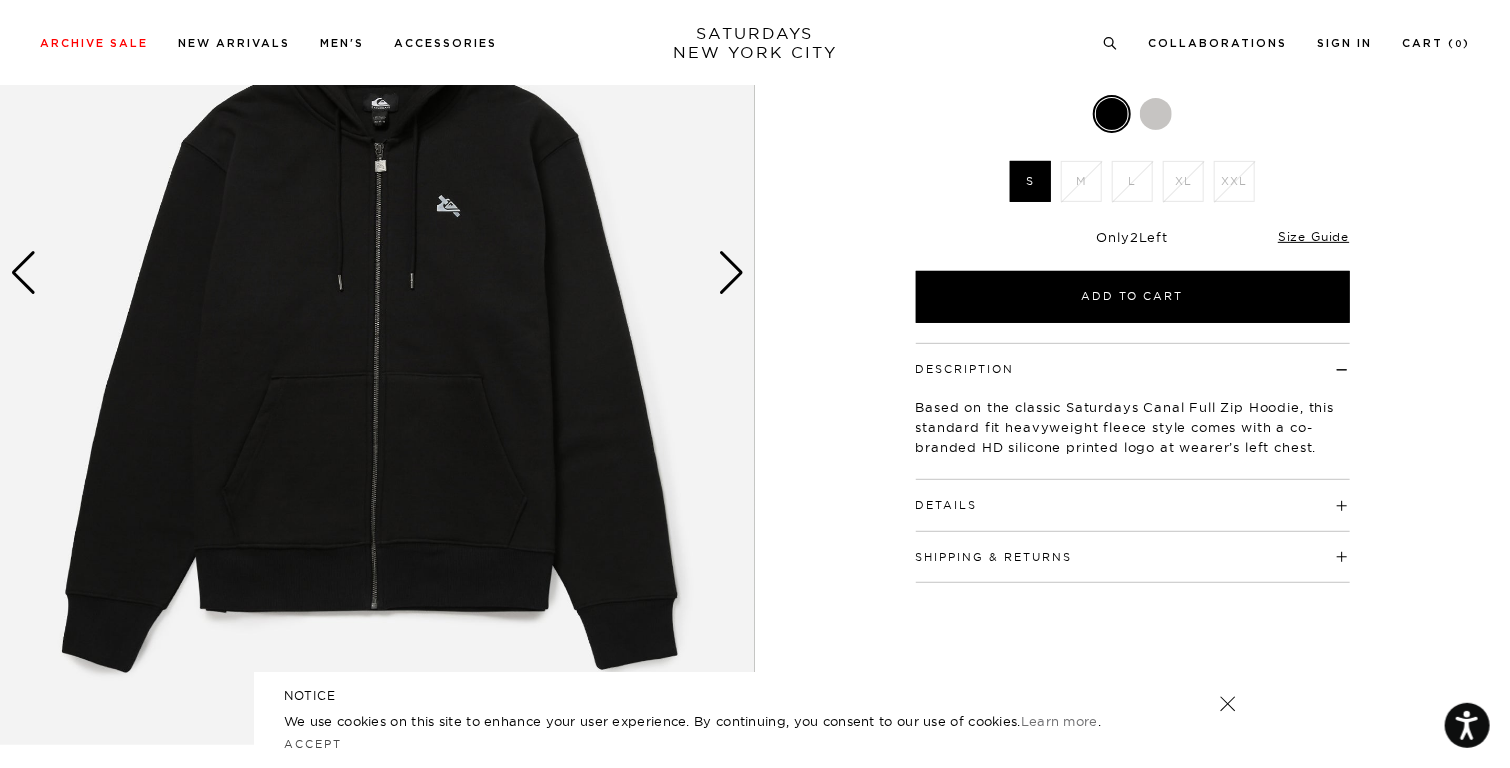 click at bounding box center [731, 273] 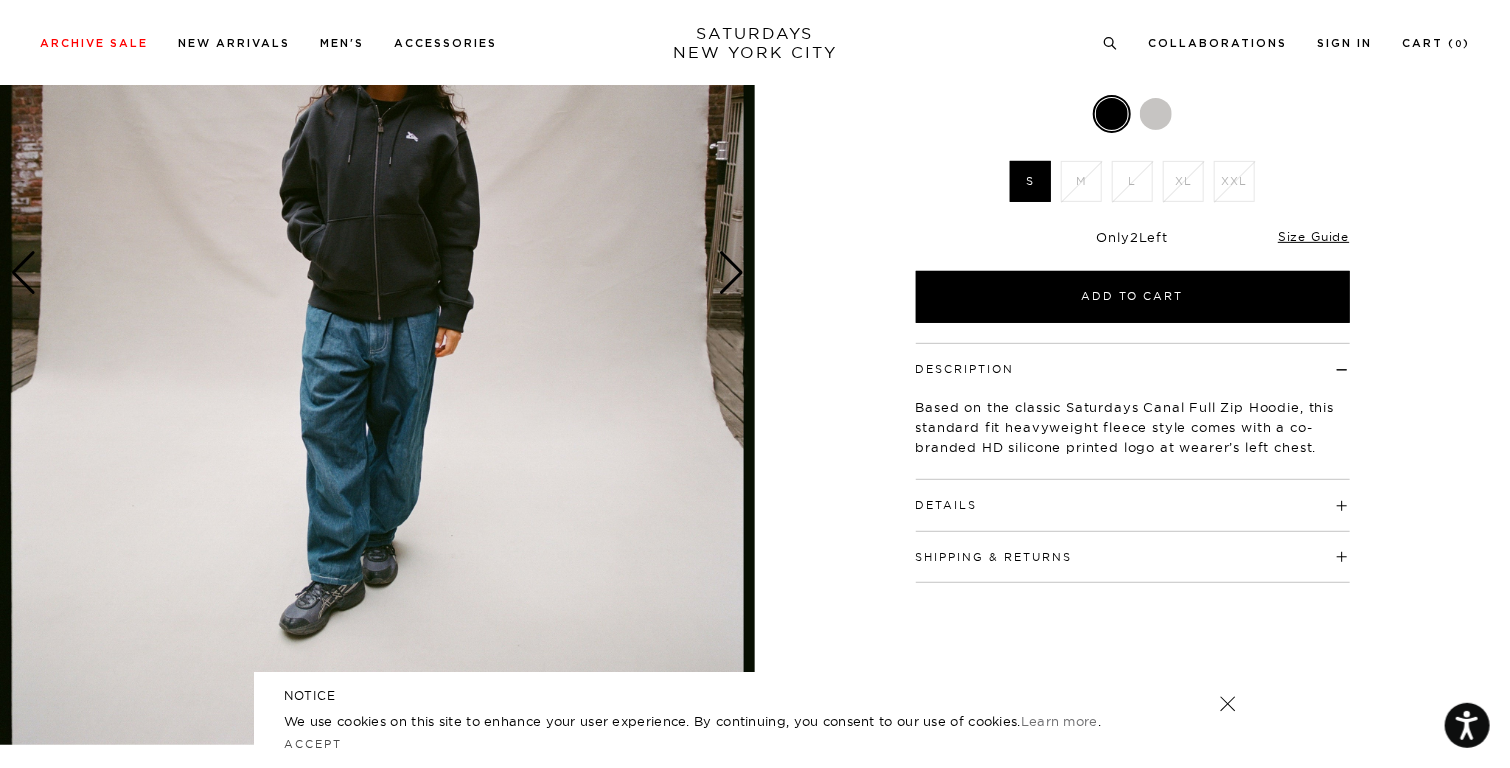 click at bounding box center [731, 273] 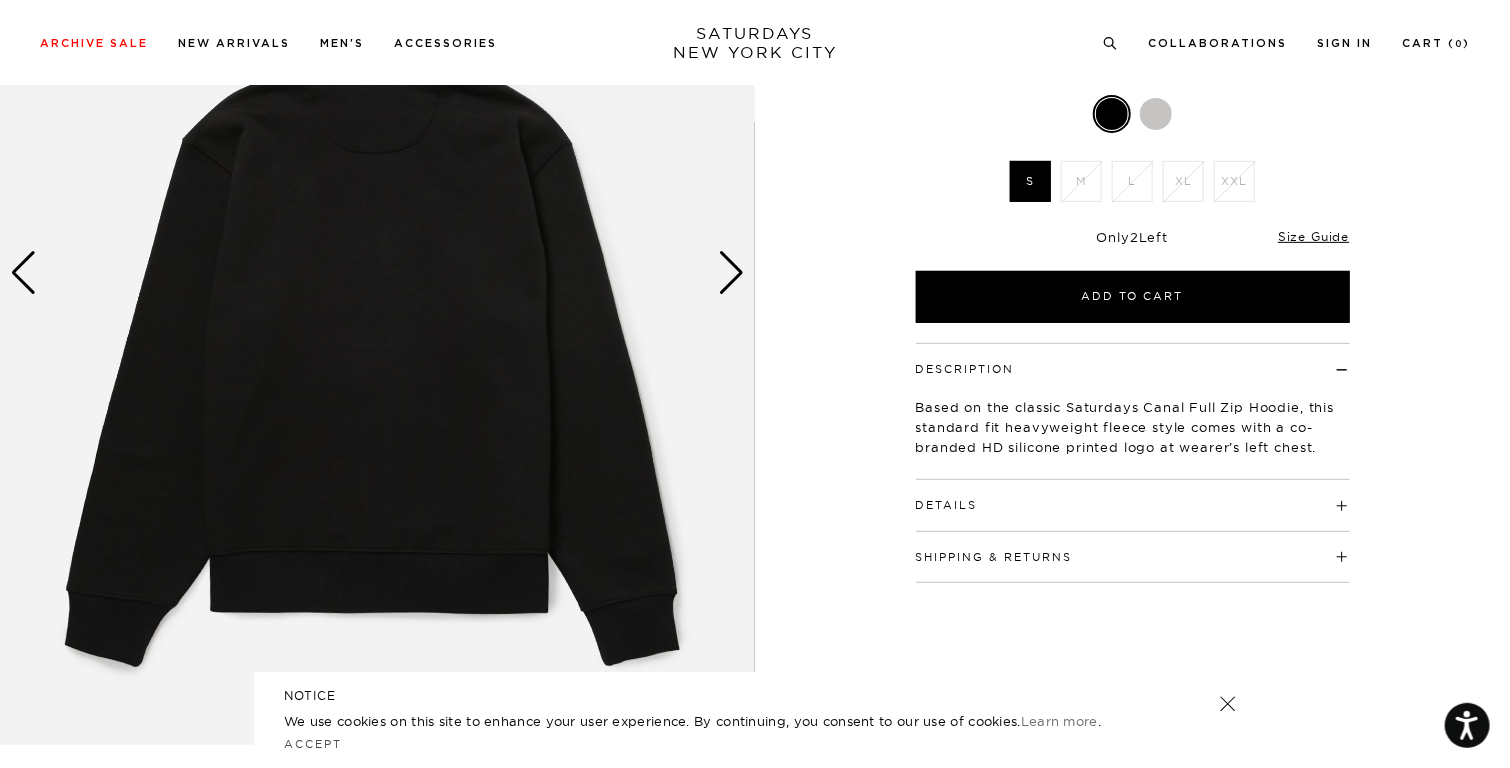click at bounding box center (731, 273) 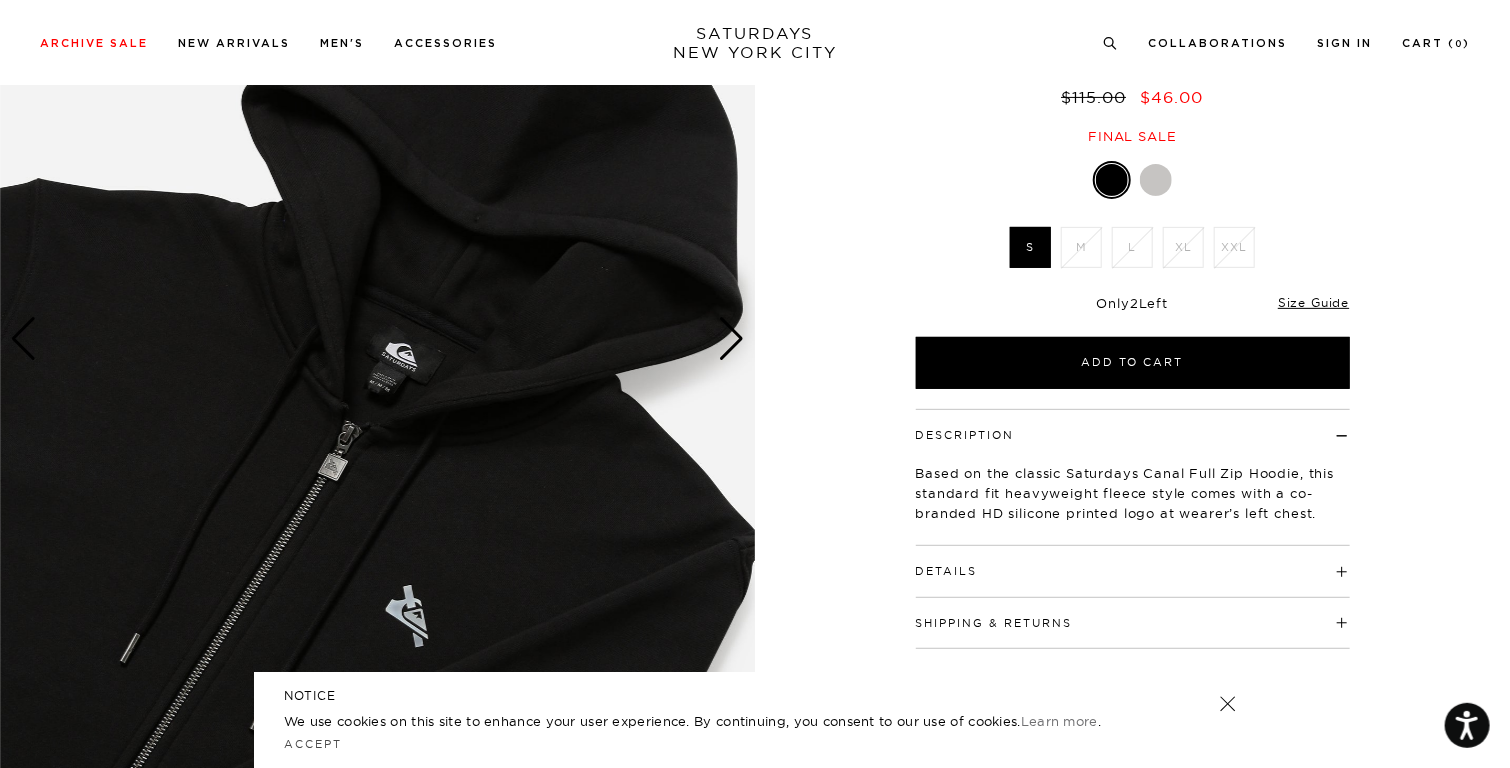 scroll, scrollTop: 200, scrollLeft: 0, axis: vertical 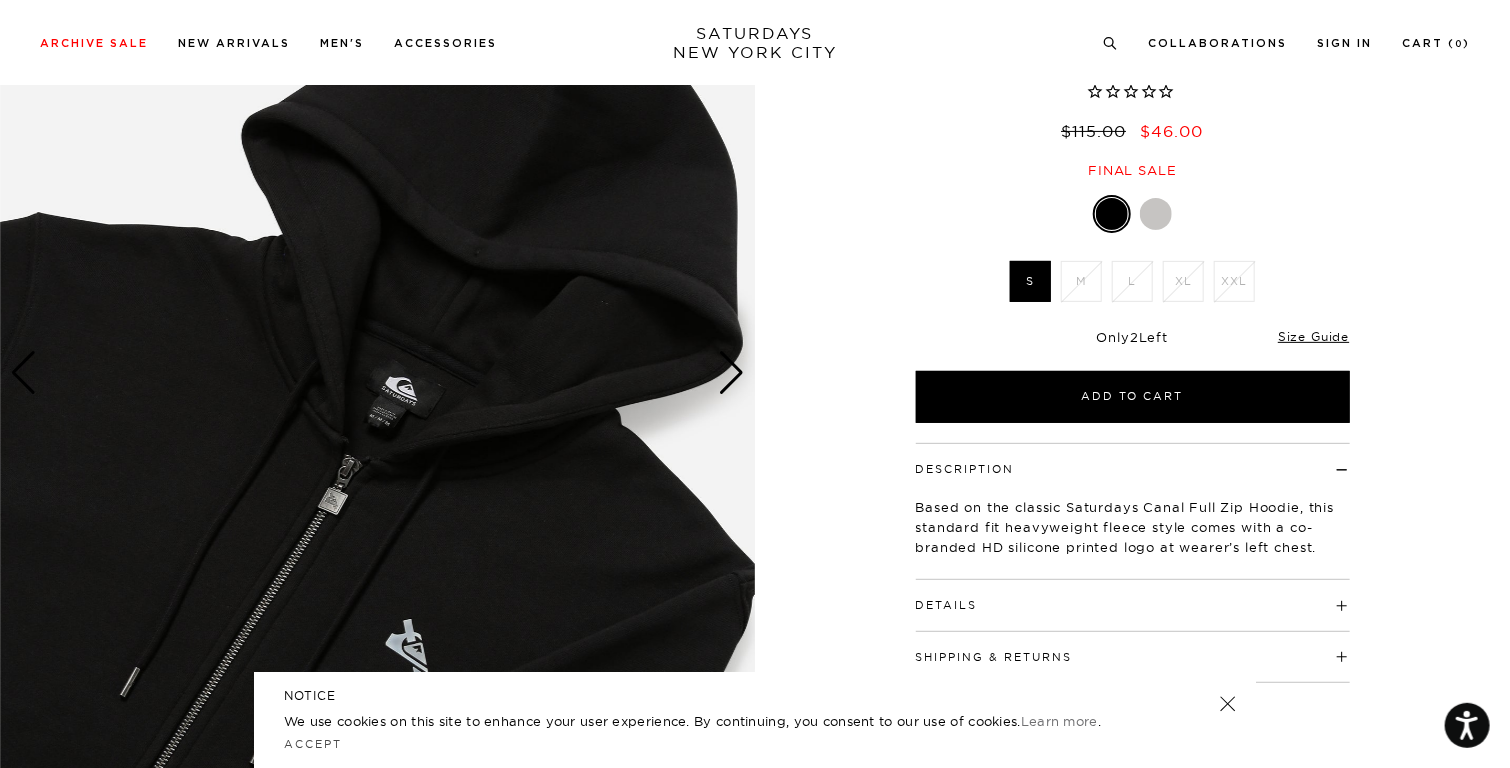 click at bounding box center [731, 373] 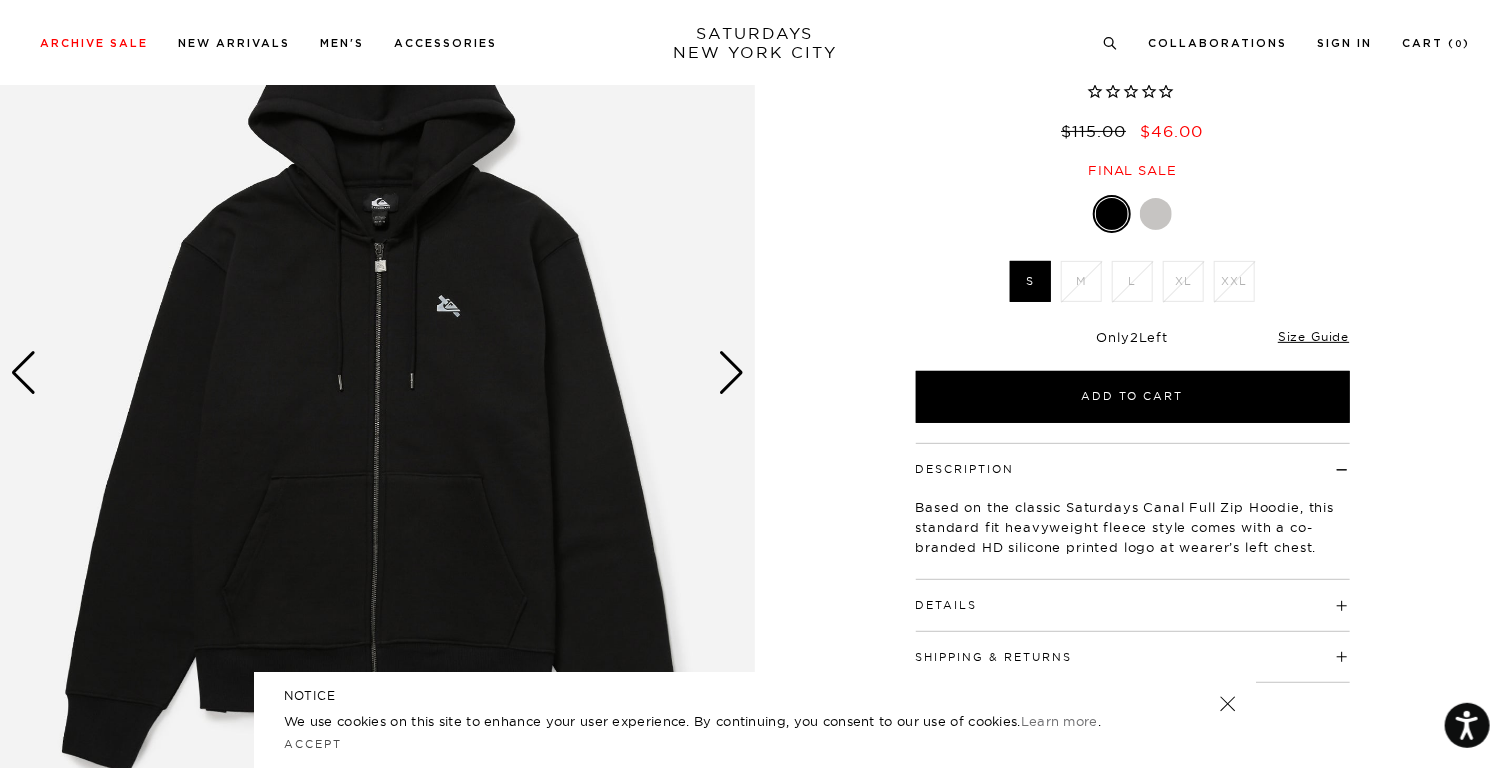 click at bounding box center [731, 373] 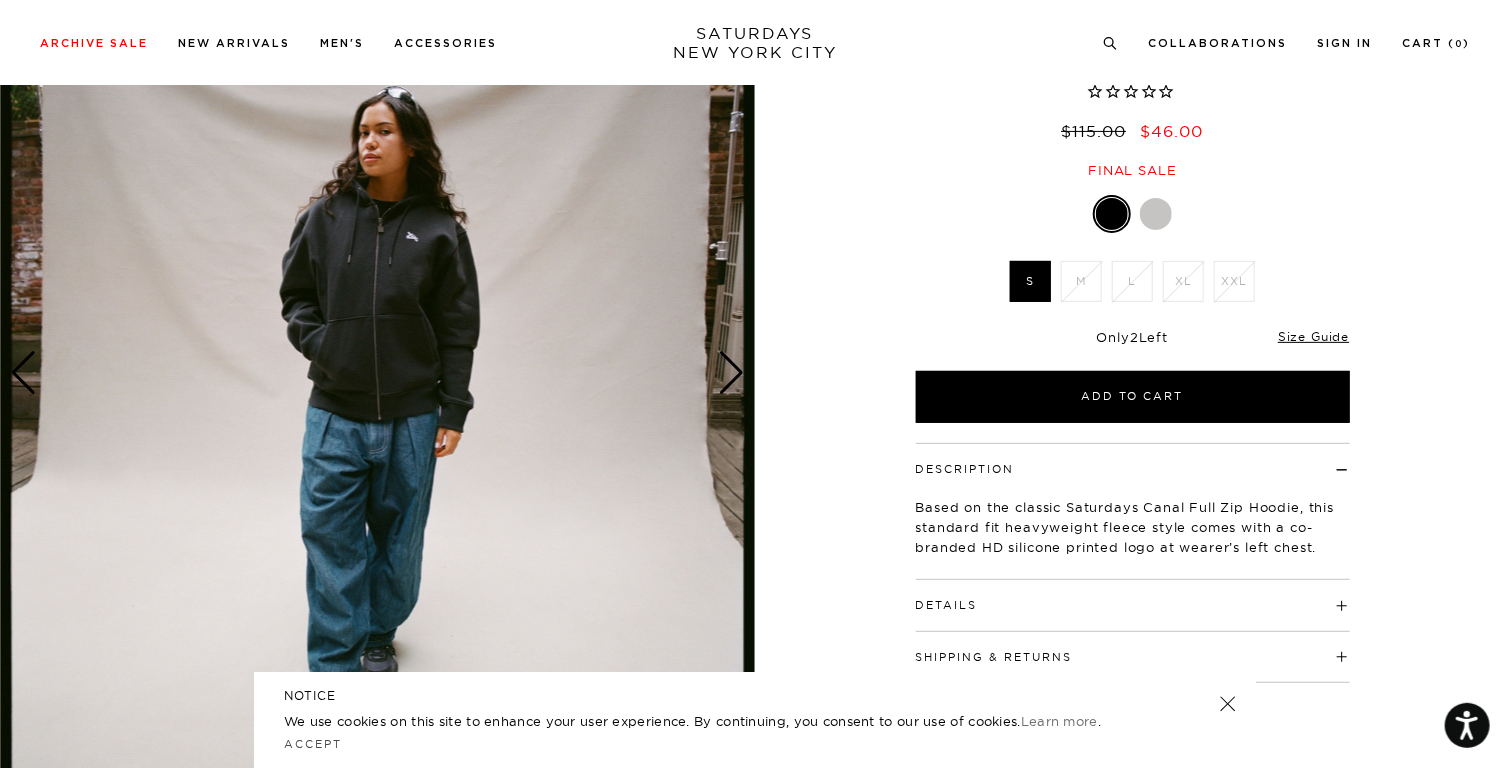 click at bounding box center [731, 373] 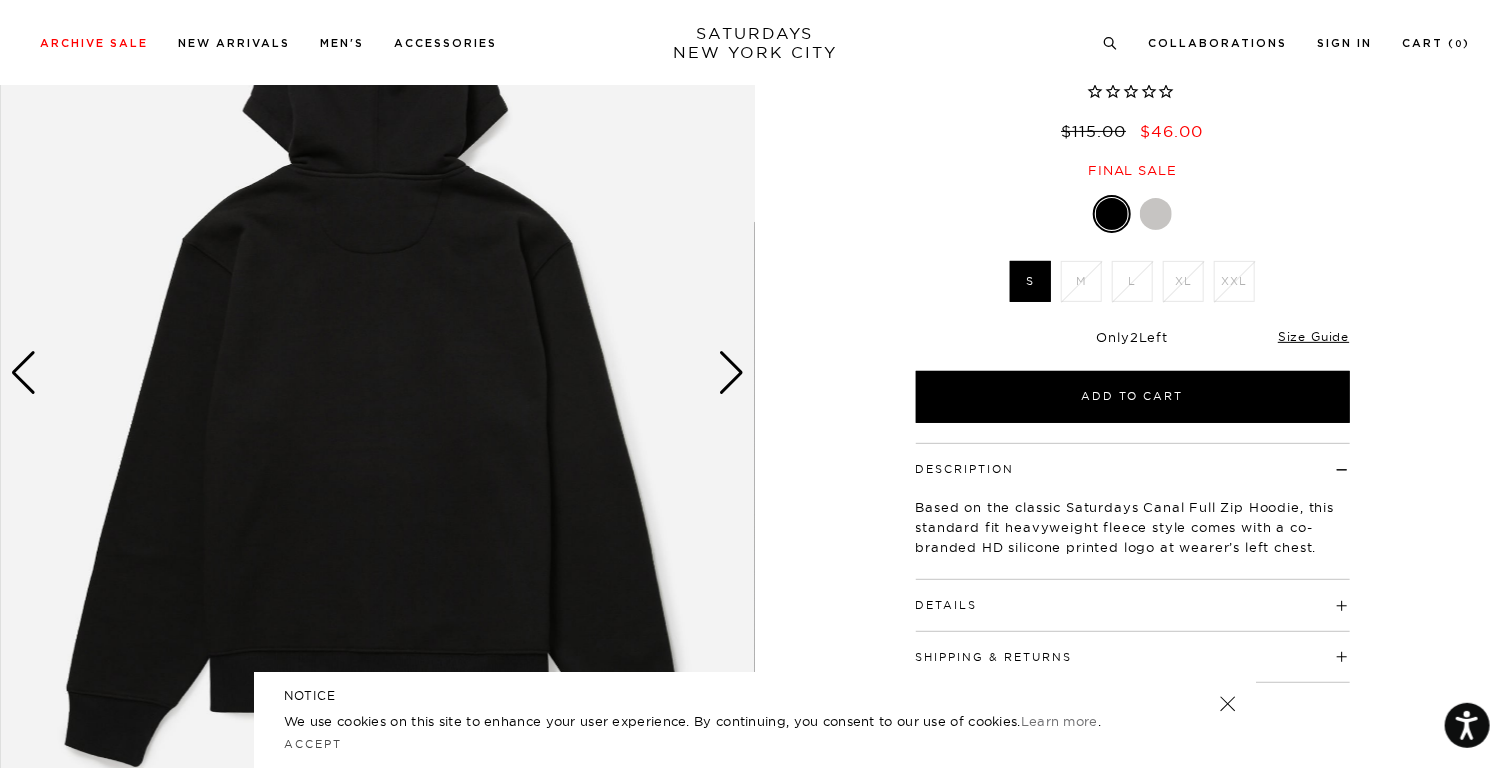 click at bounding box center [731, 373] 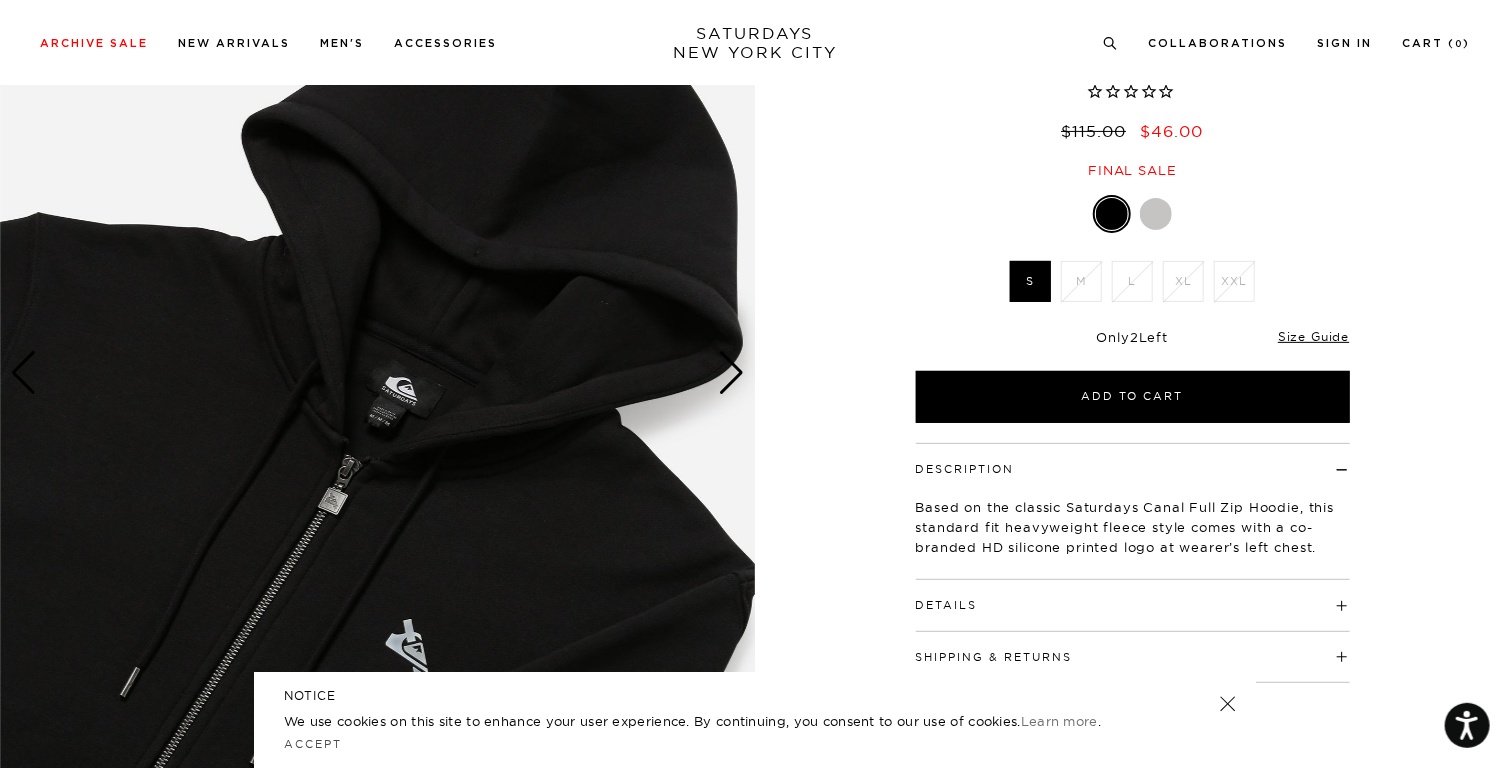 click at bounding box center [731, 373] 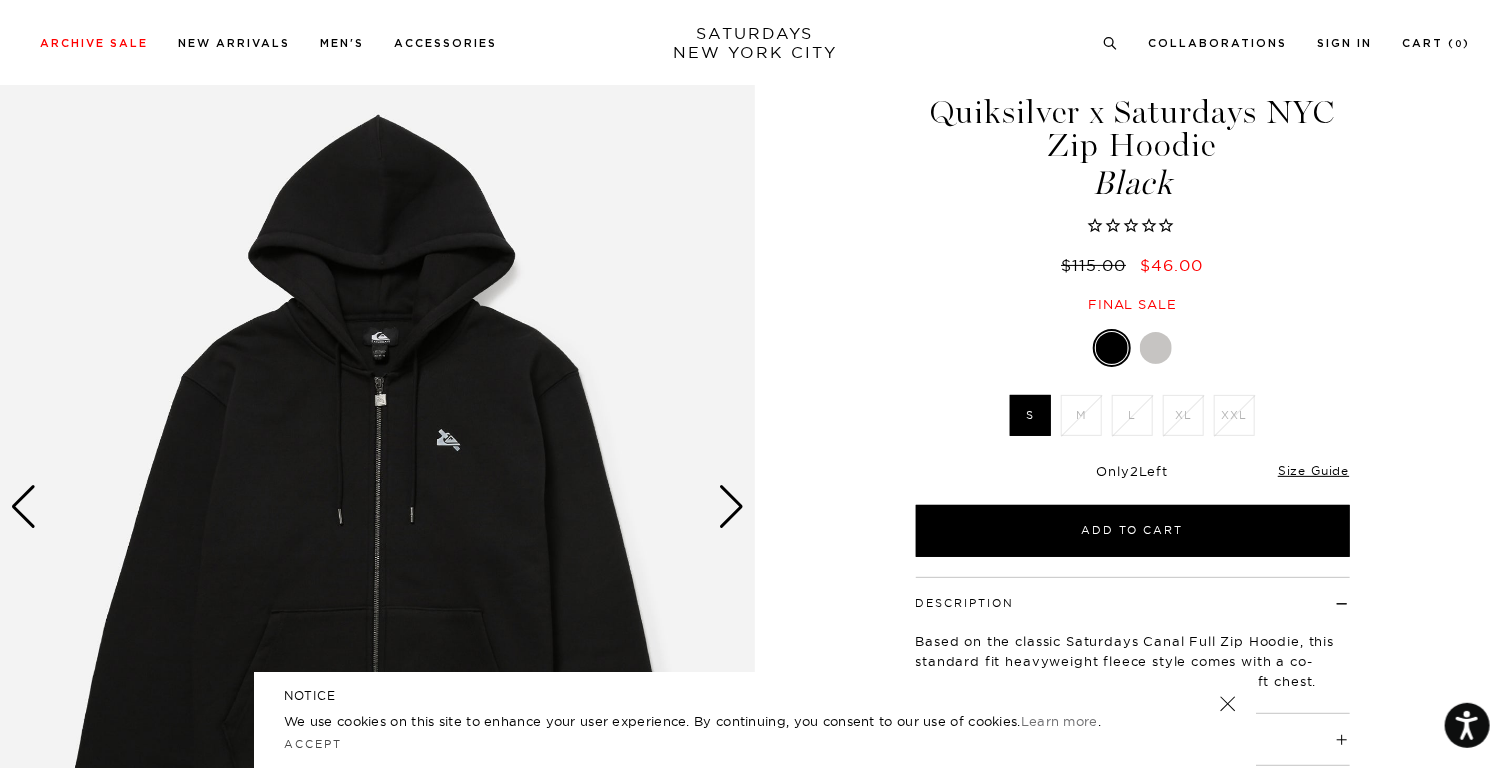 scroll, scrollTop: 0, scrollLeft: 0, axis: both 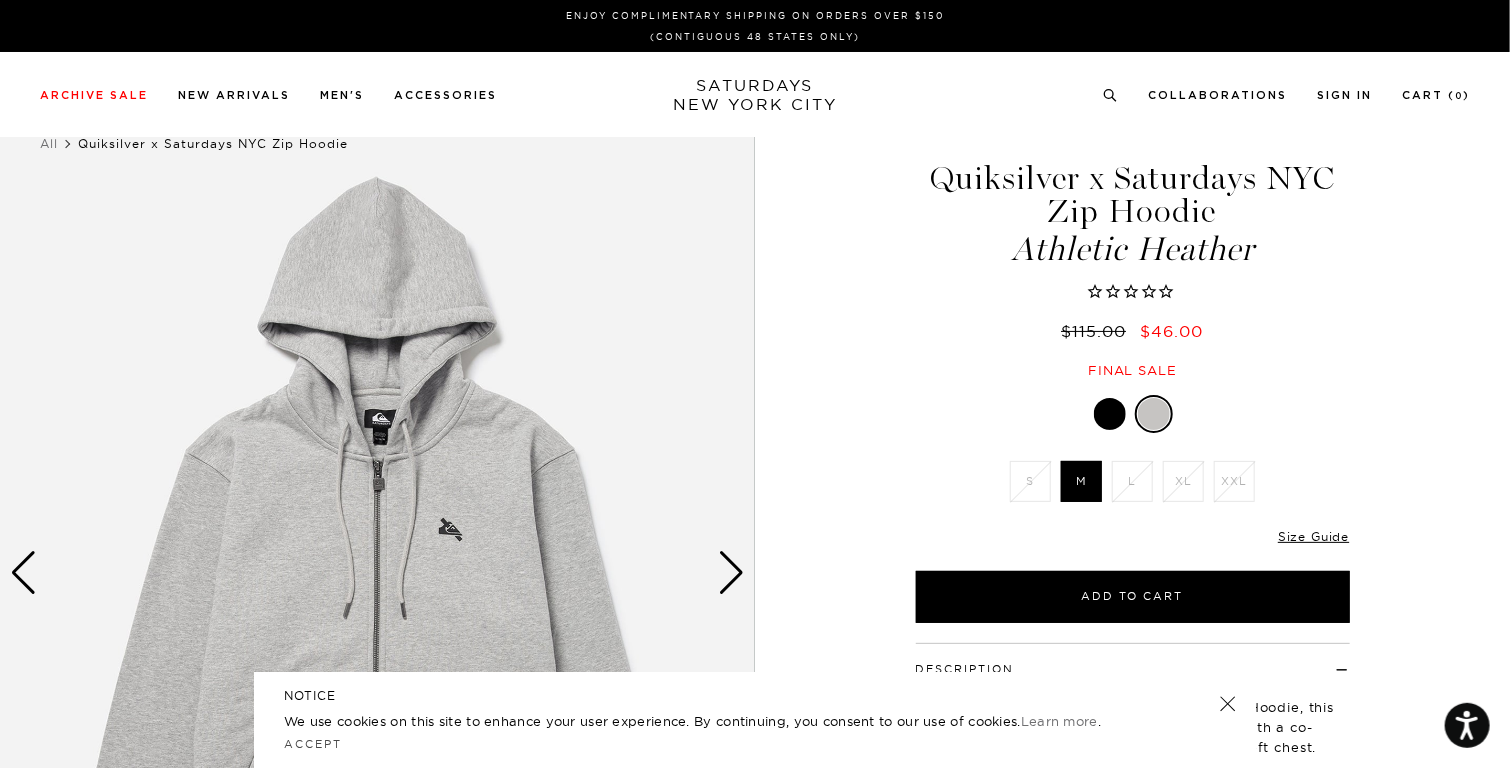 click at bounding box center [1110, 414] 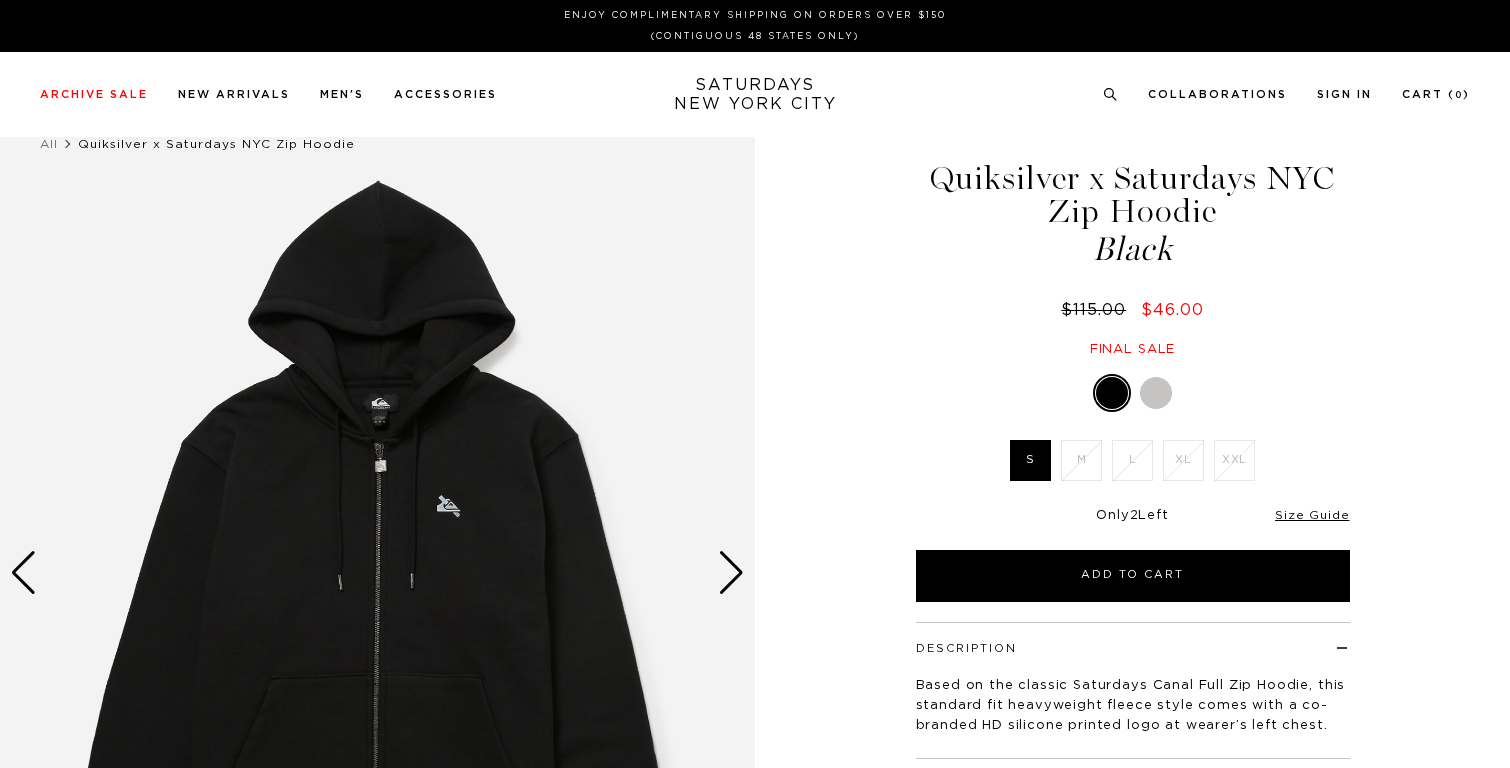 scroll, scrollTop: 0, scrollLeft: 0, axis: both 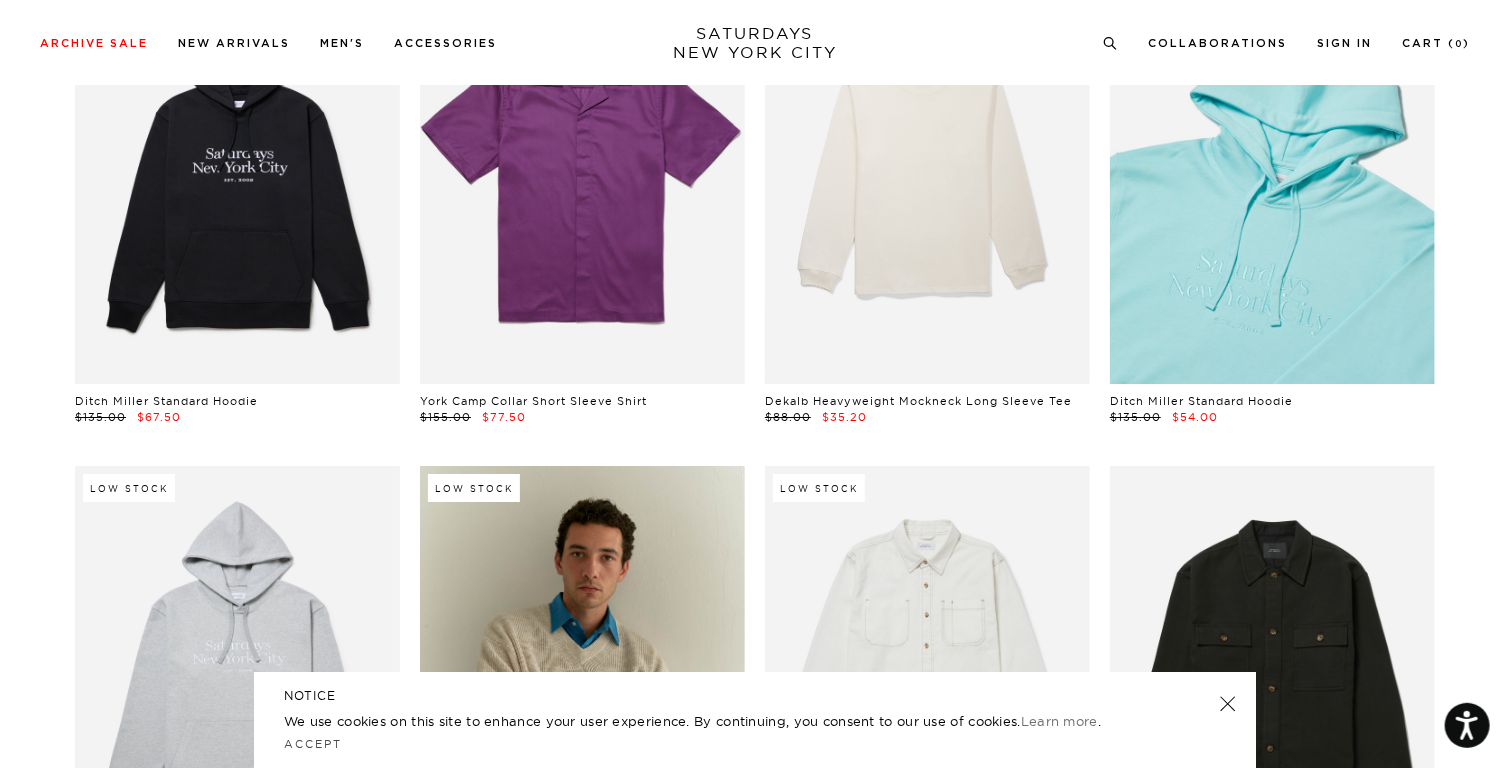 click at bounding box center [1272, 180] 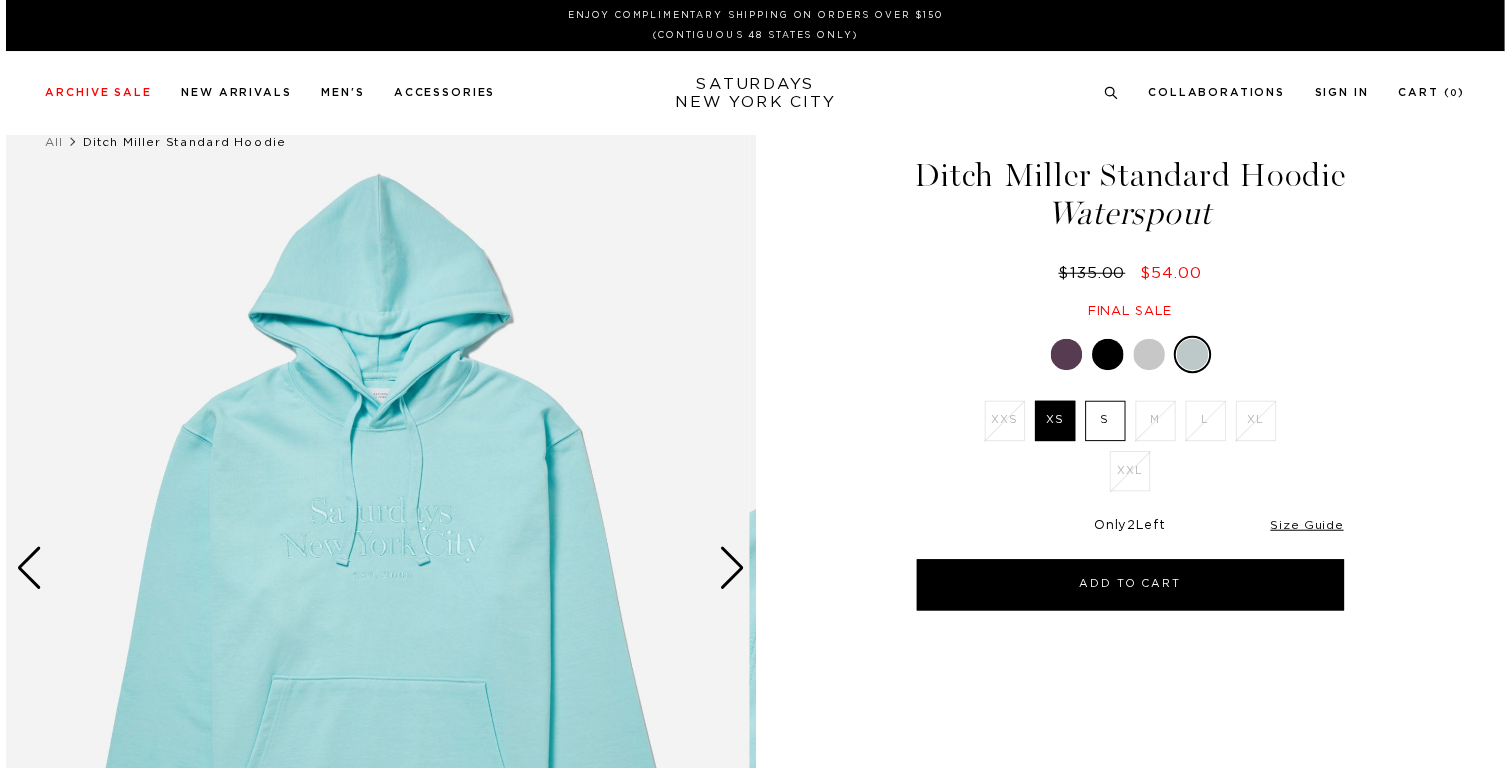 scroll, scrollTop: 0, scrollLeft: 0, axis: both 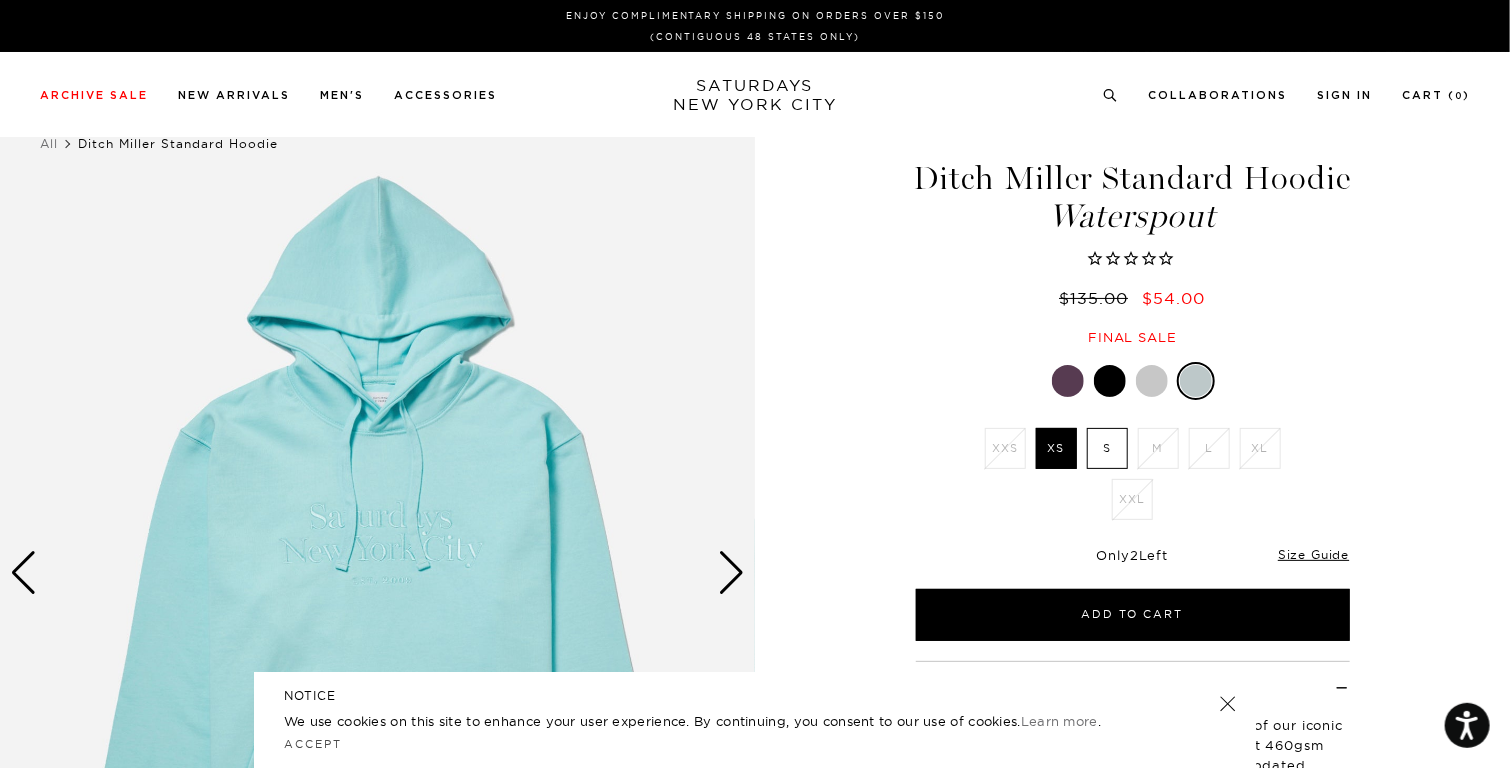 click at bounding box center [1068, 381] 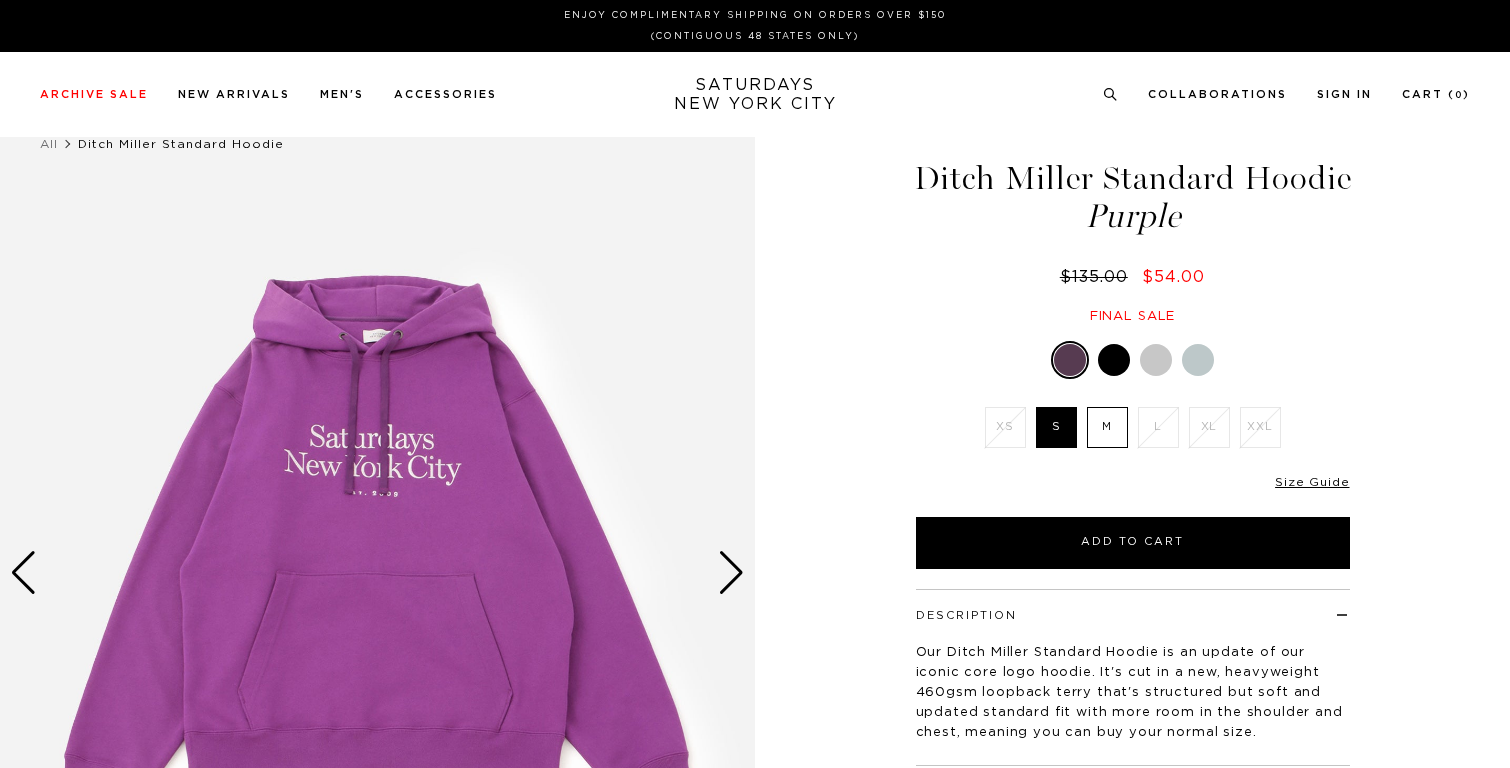 scroll, scrollTop: 0, scrollLeft: 0, axis: both 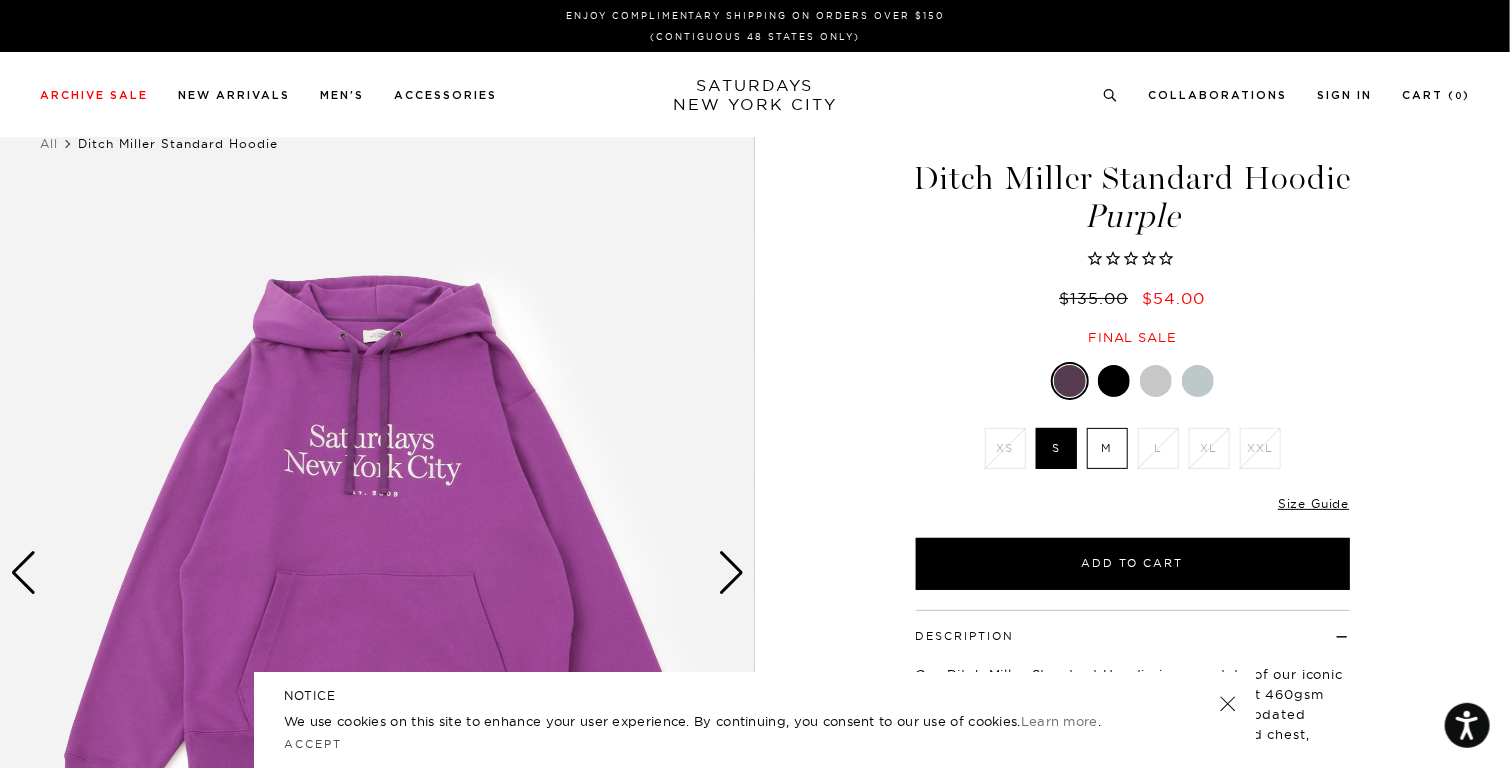 click at bounding box center (1114, 381) 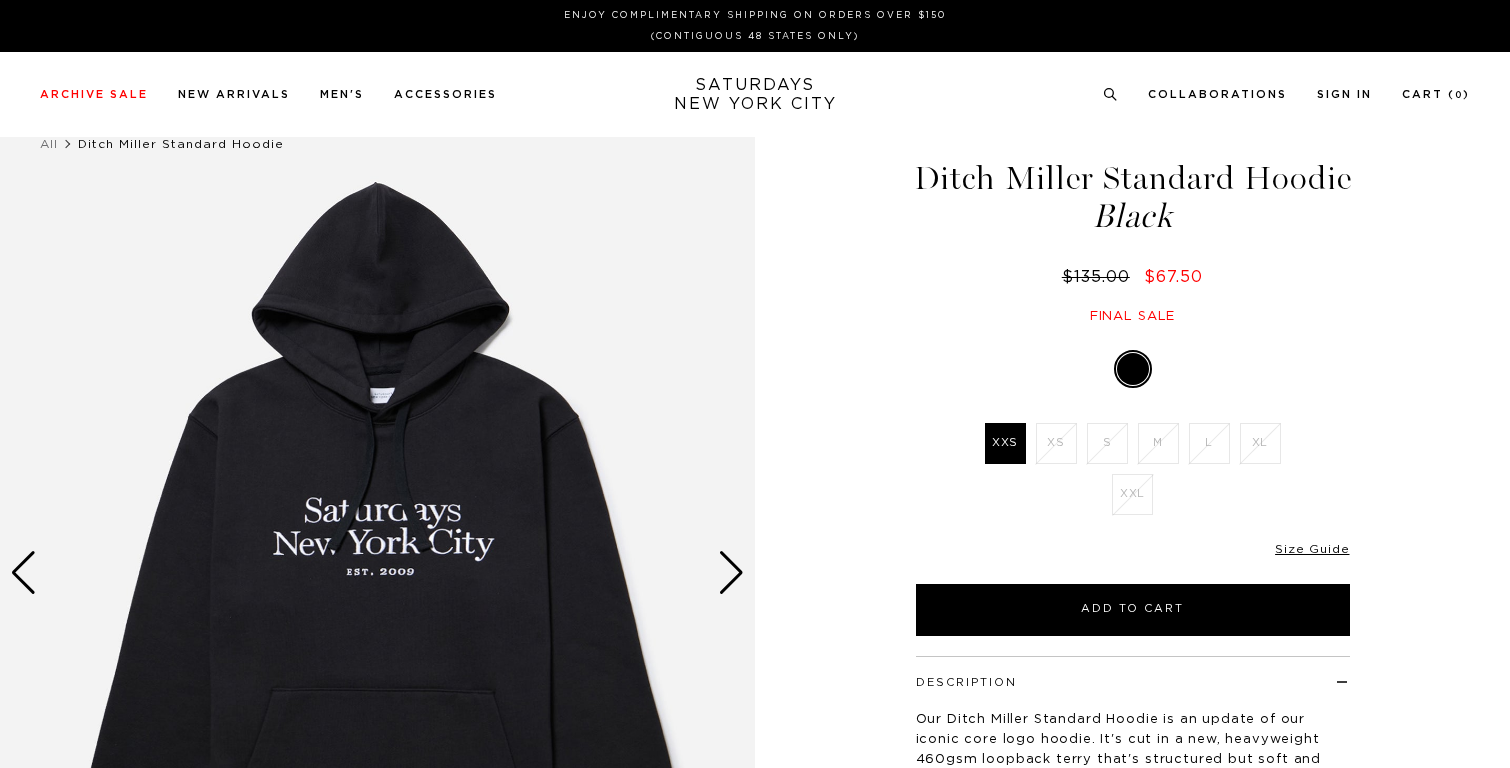 scroll, scrollTop: 0, scrollLeft: 0, axis: both 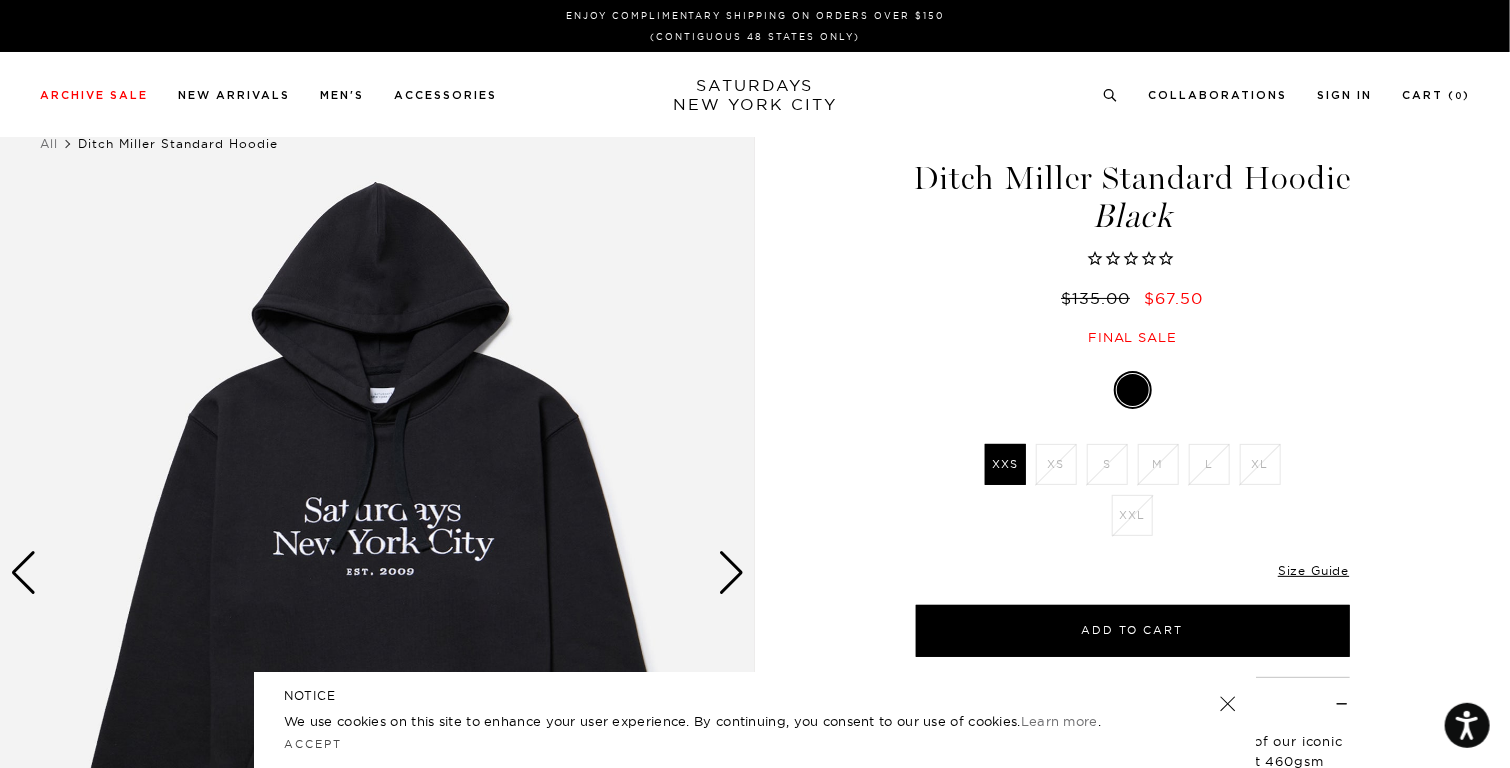 click on "Black" at bounding box center [1133, 395] 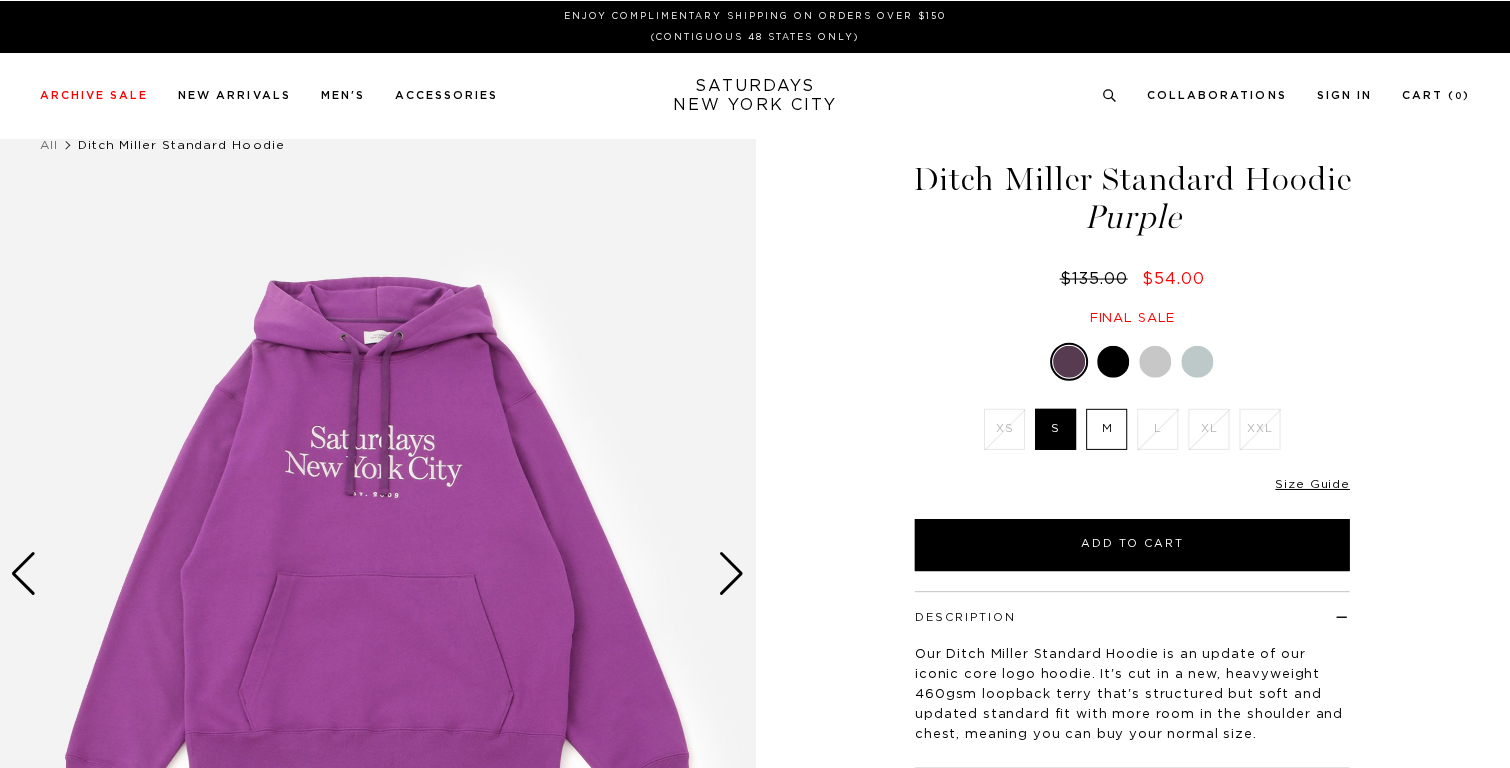 scroll, scrollTop: 0, scrollLeft: 0, axis: both 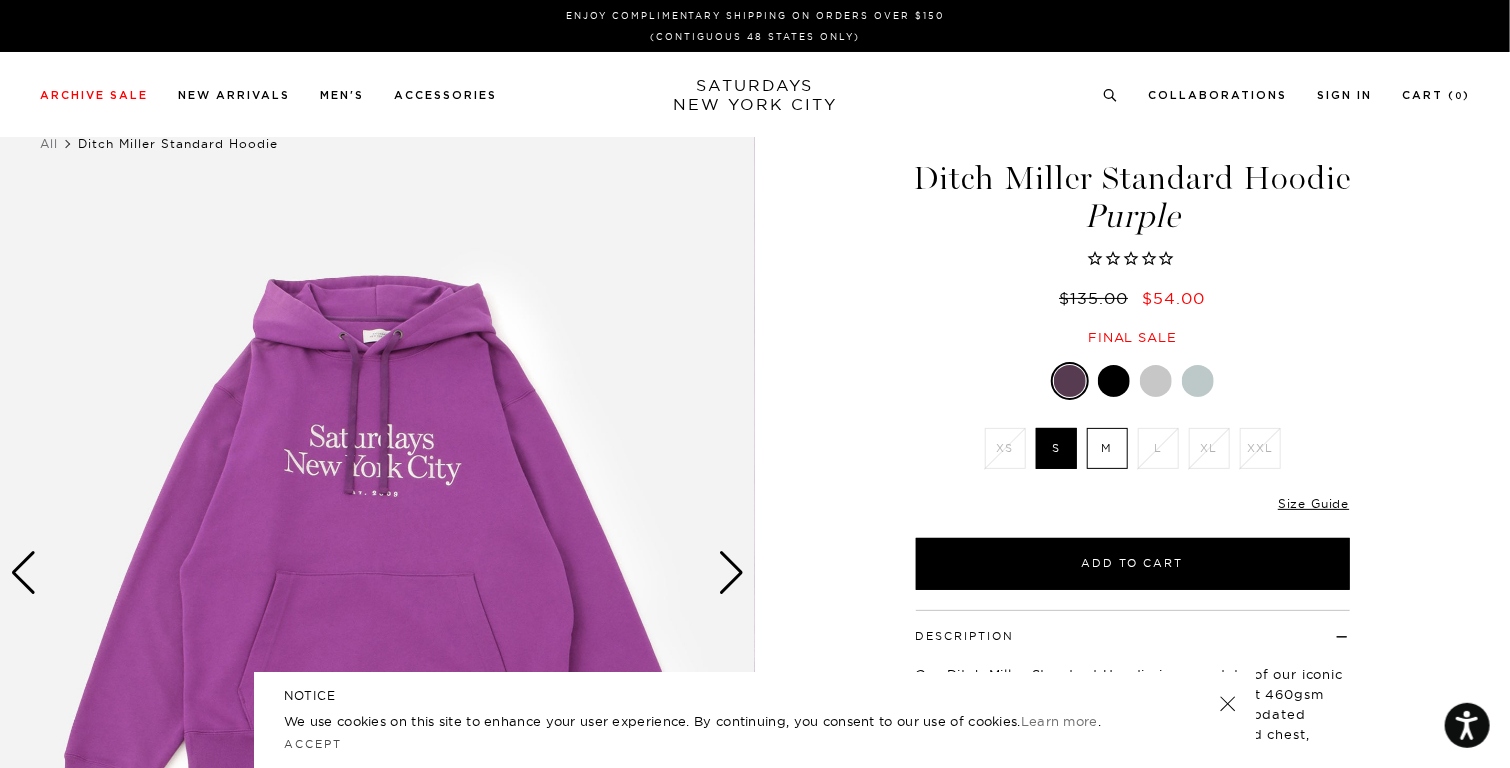click on "Ditch [LAST] Standard Hoodie  Purple
$135.00
$54.00
Final sale
Ditch [LAST] Standard Hoodie  Purple
$135.00
$54.00
Final sale
XS S" at bounding box center (1133, 573) 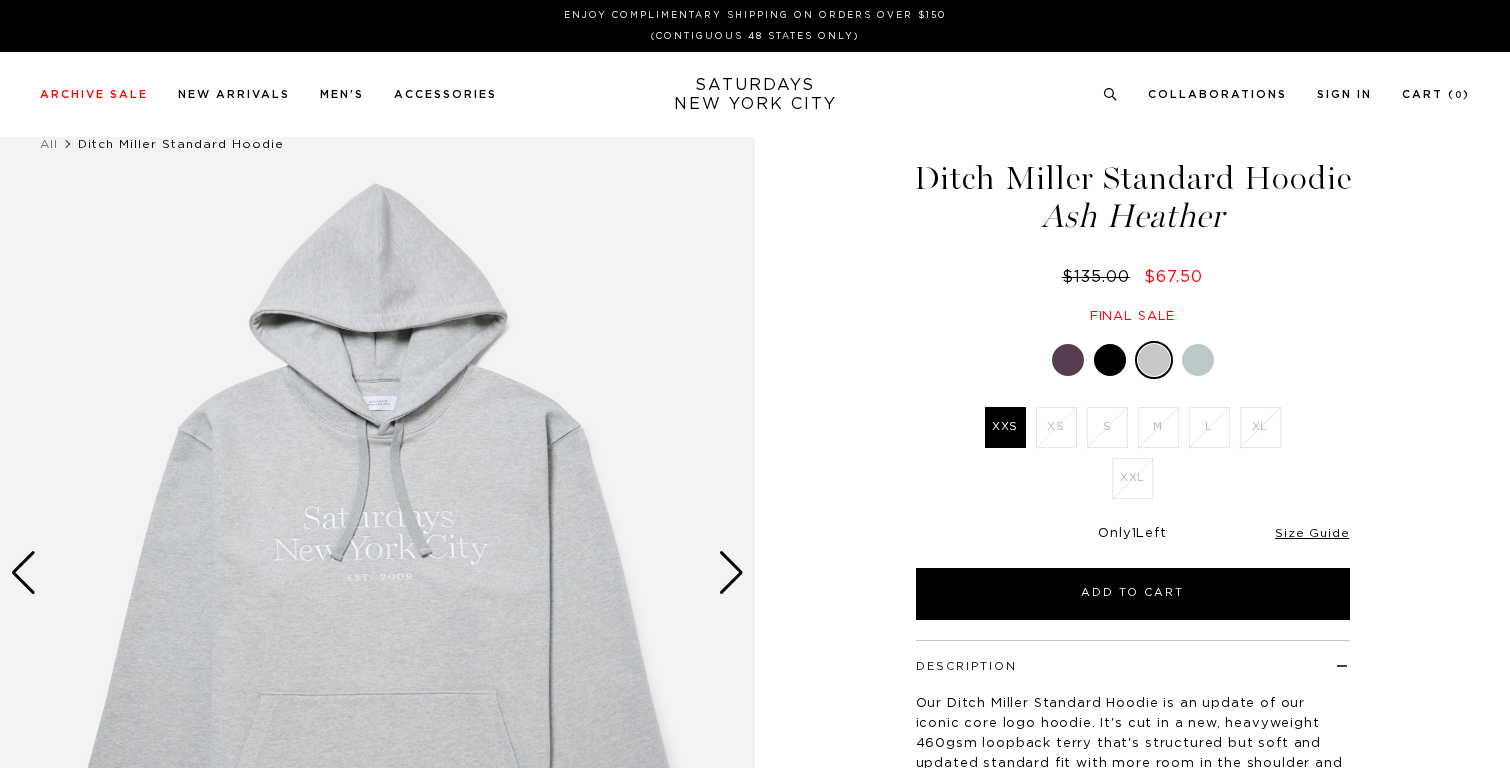 scroll, scrollTop: 0, scrollLeft: 0, axis: both 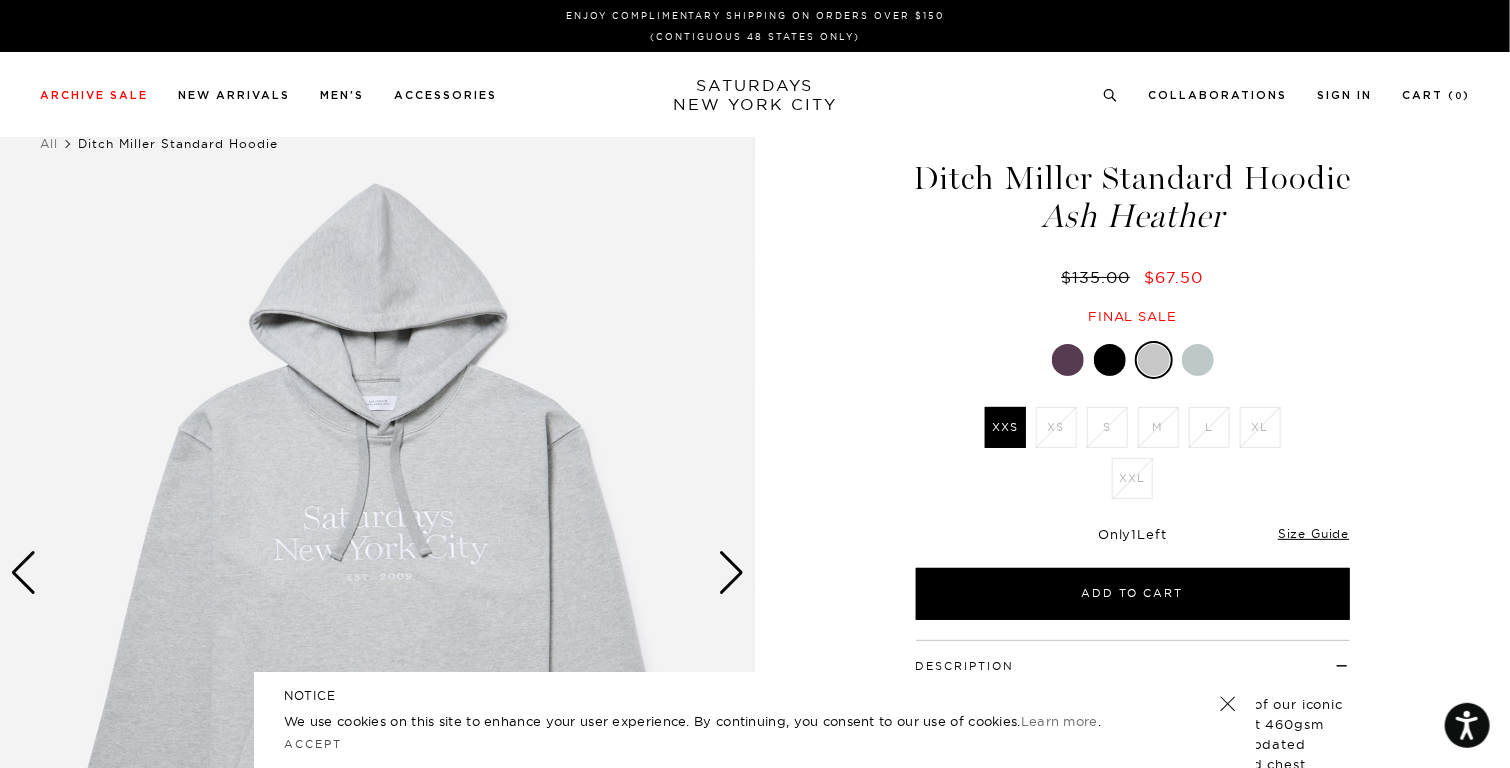 click at bounding box center [1198, 360] 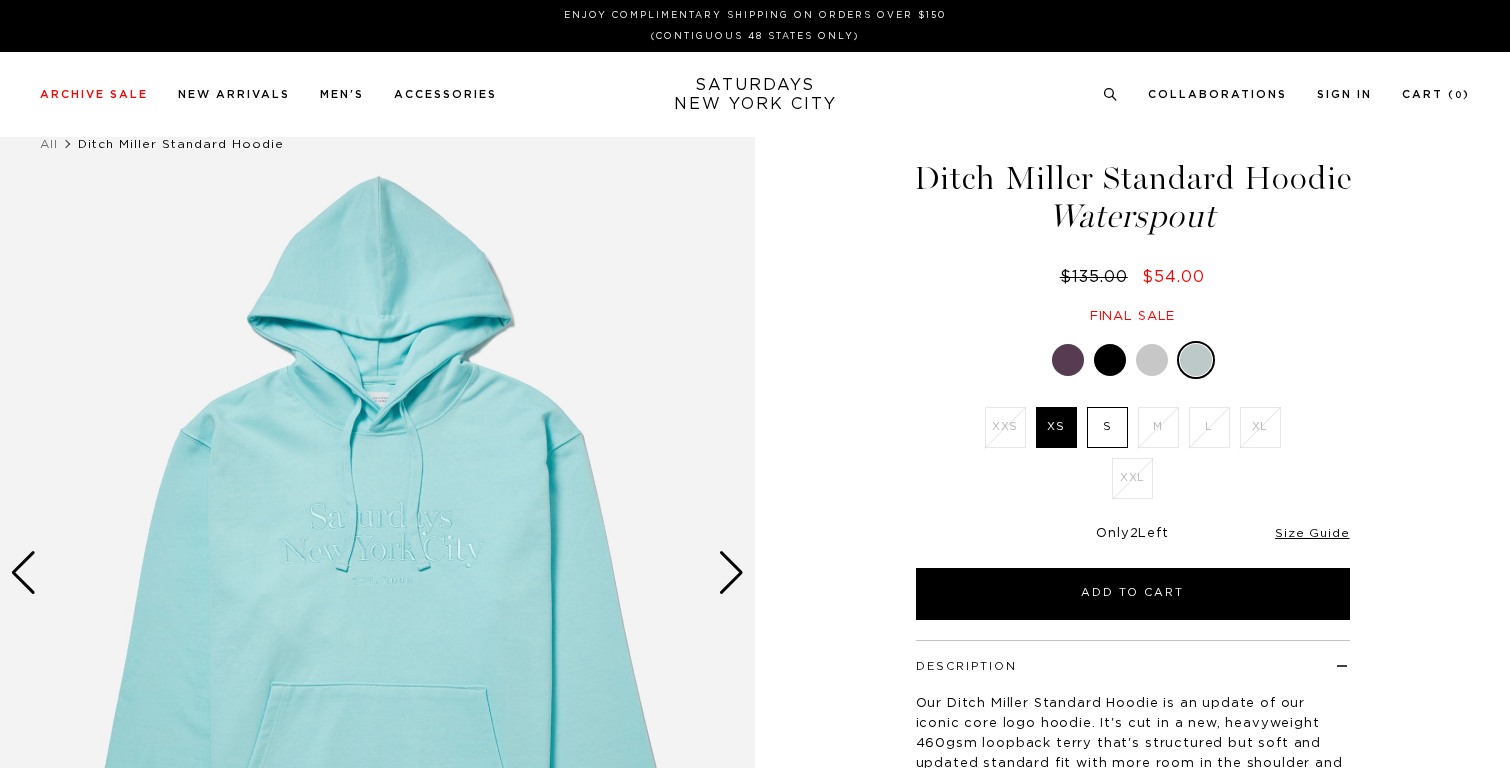 scroll, scrollTop: 0, scrollLeft: 0, axis: both 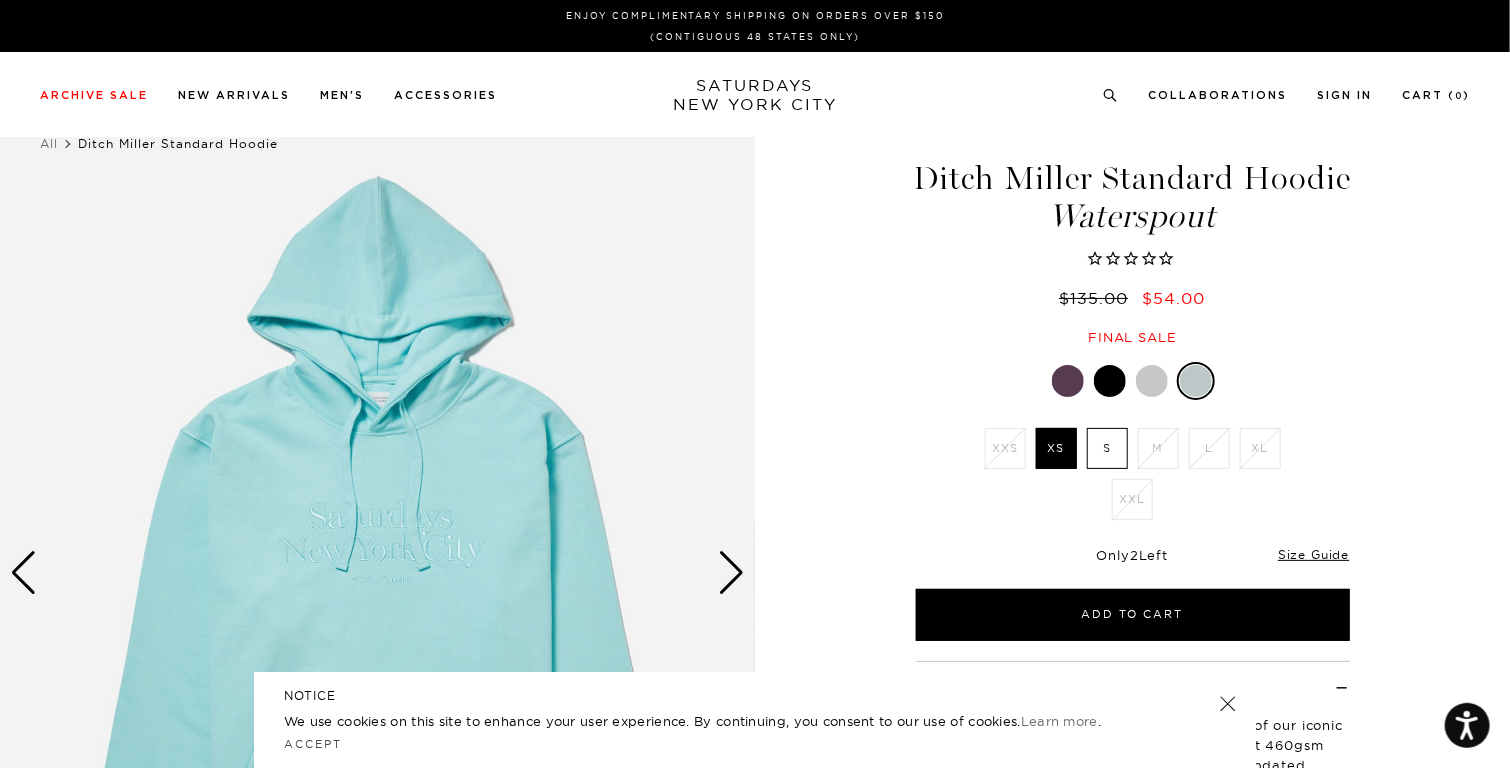 click at bounding box center (1068, 381) 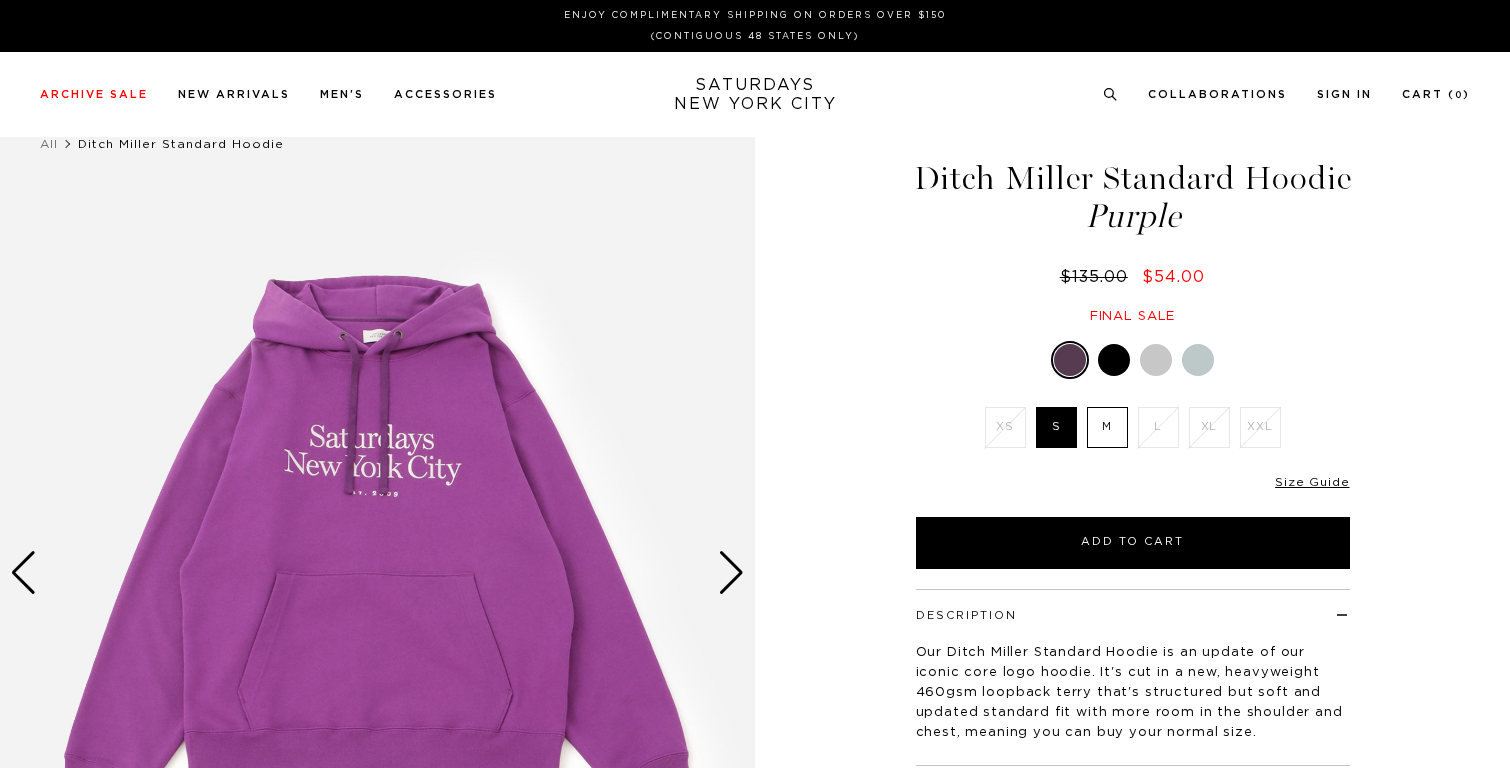 scroll, scrollTop: 0, scrollLeft: 0, axis: both 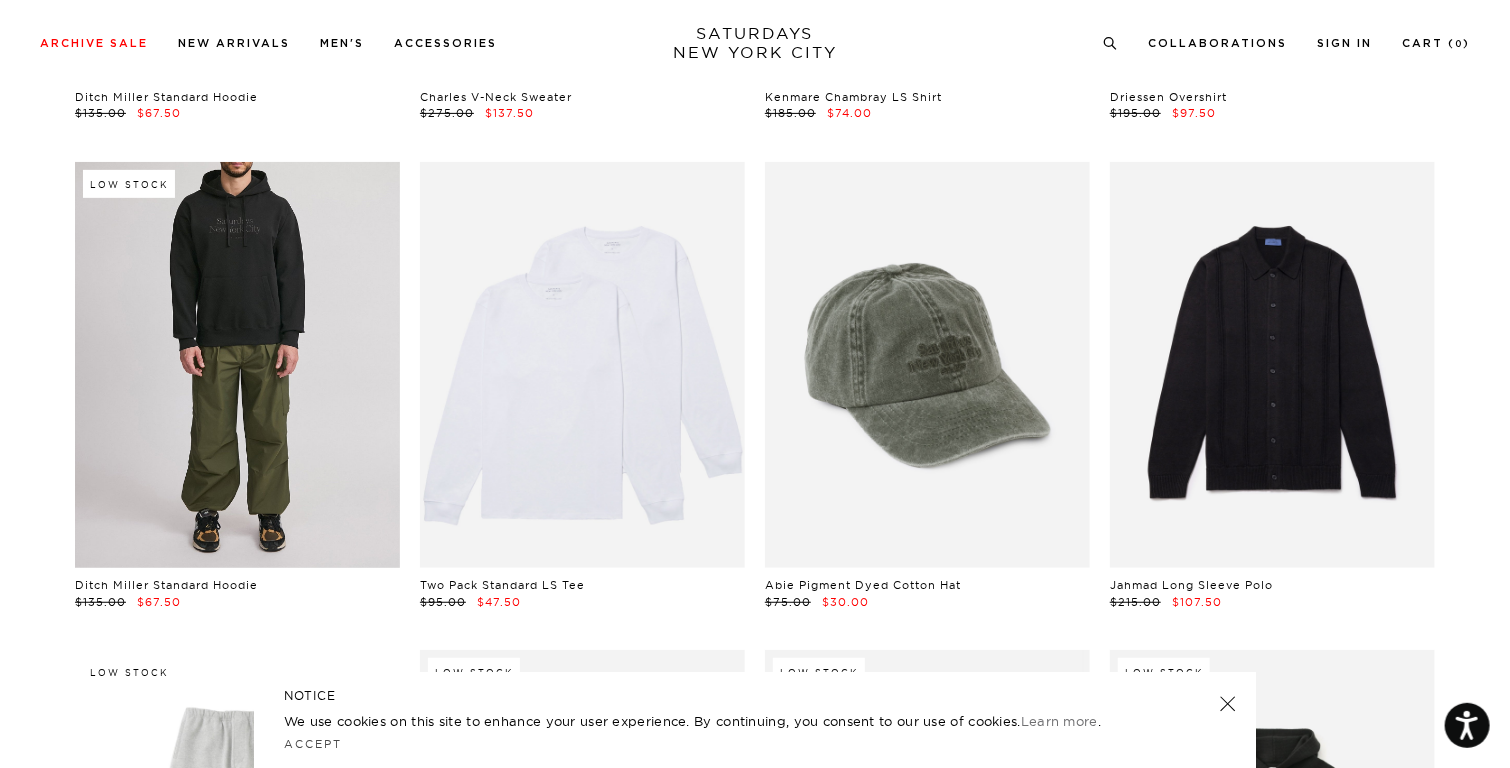 click at bounding box center (237, 365) 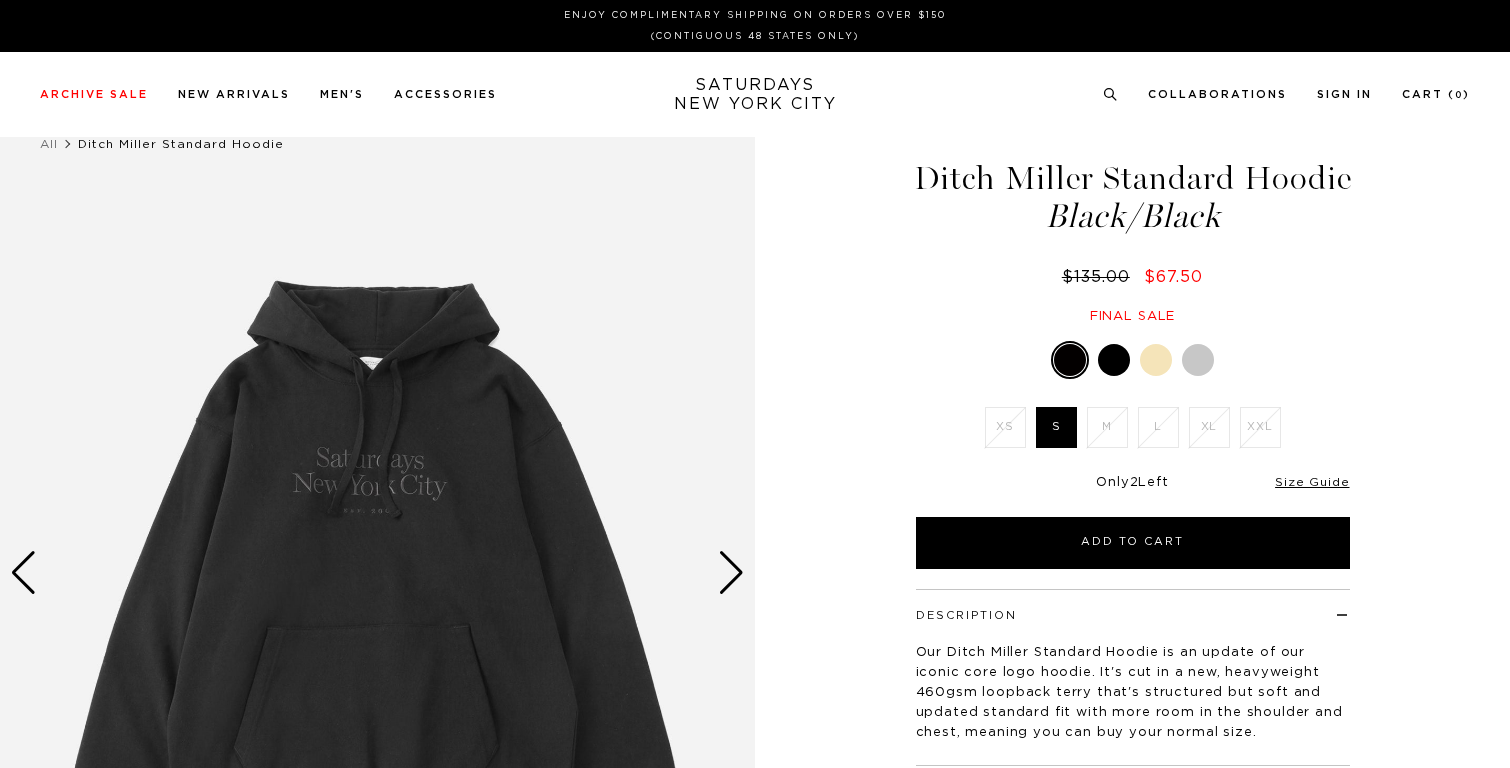 scroll, scrollTop: 0, scrollLeft: 0, axis: both 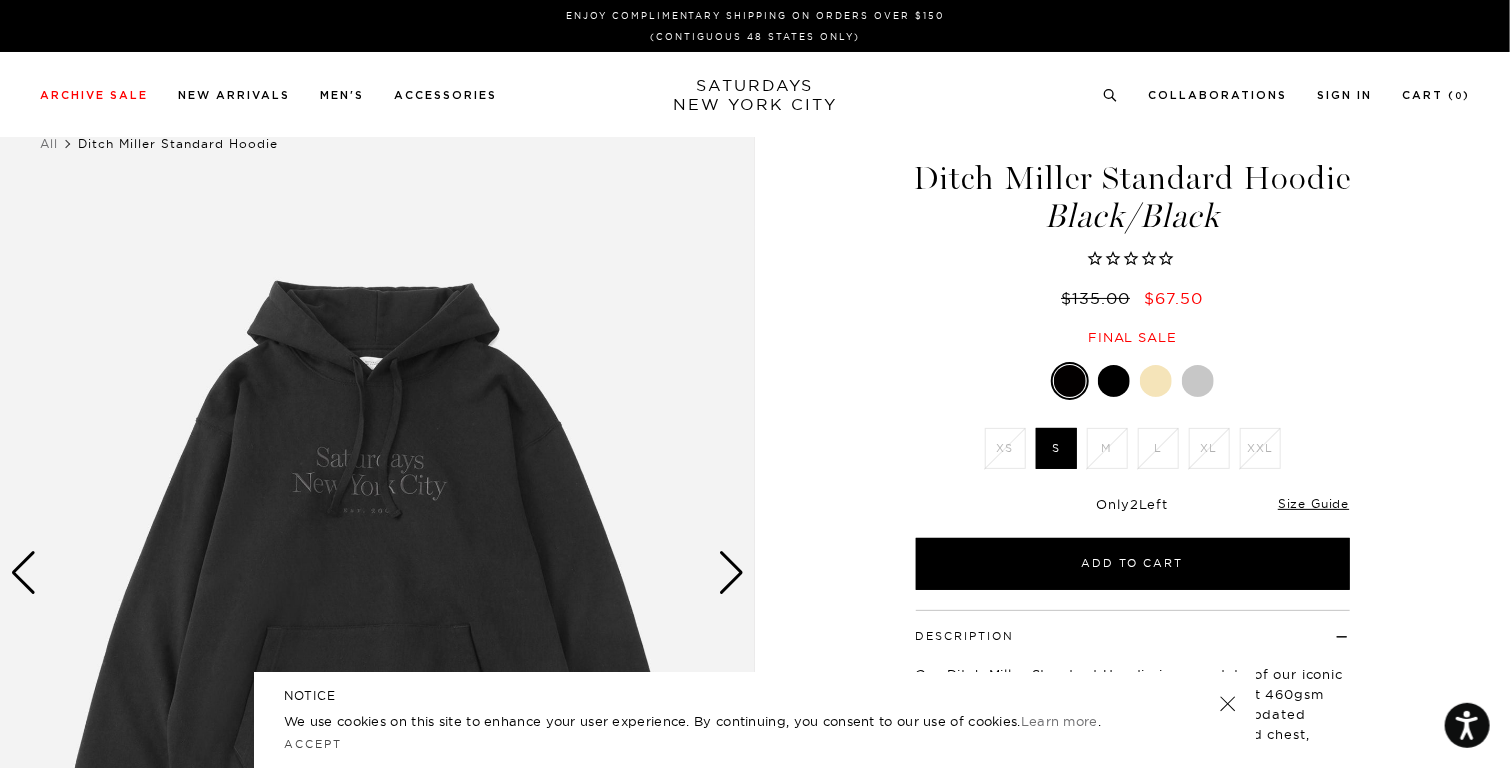 click at bounding box center (1114, 381) 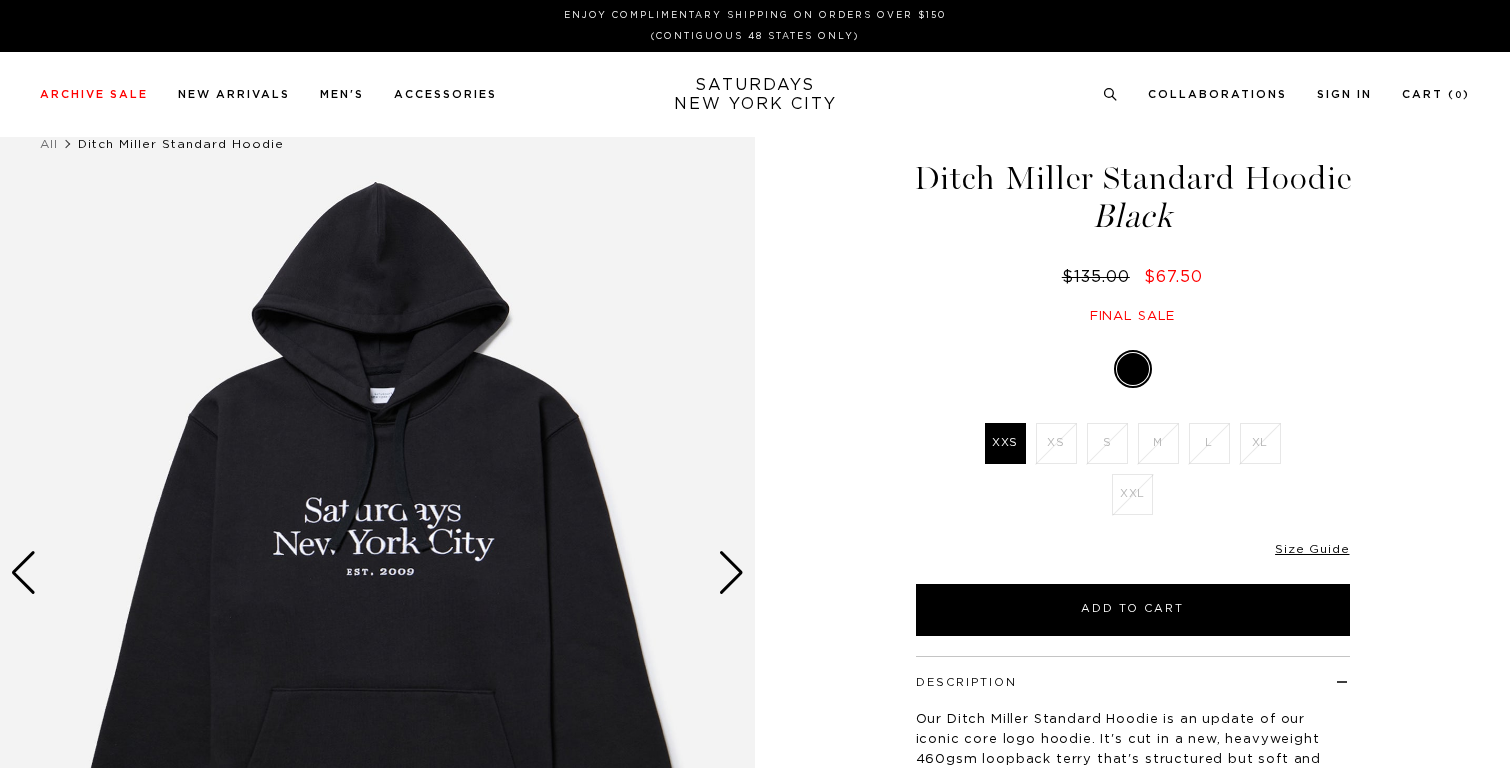 scroll, scrollTop: 0, scrollLeft: 0, axis: both 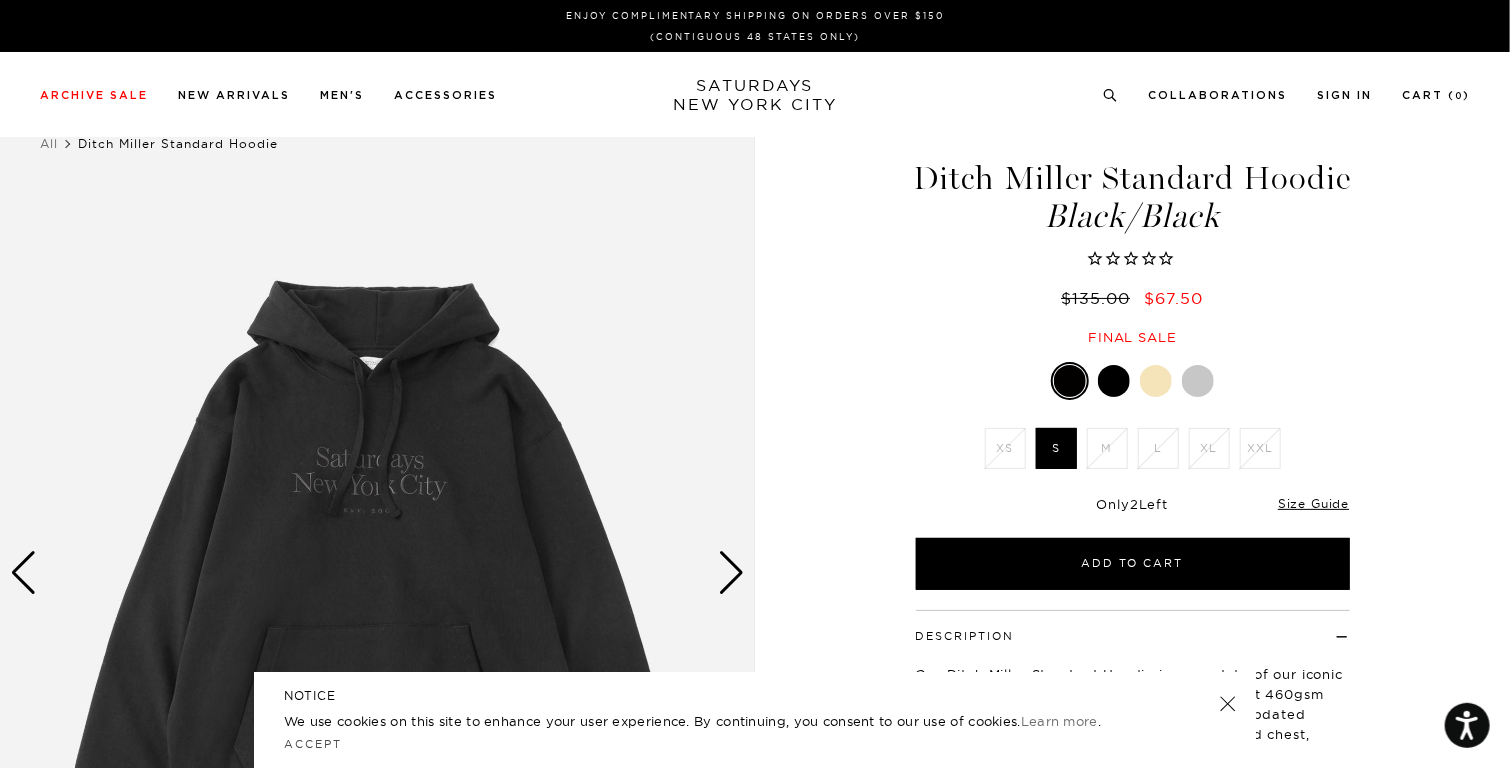 click at bounding box center (1156, 381) 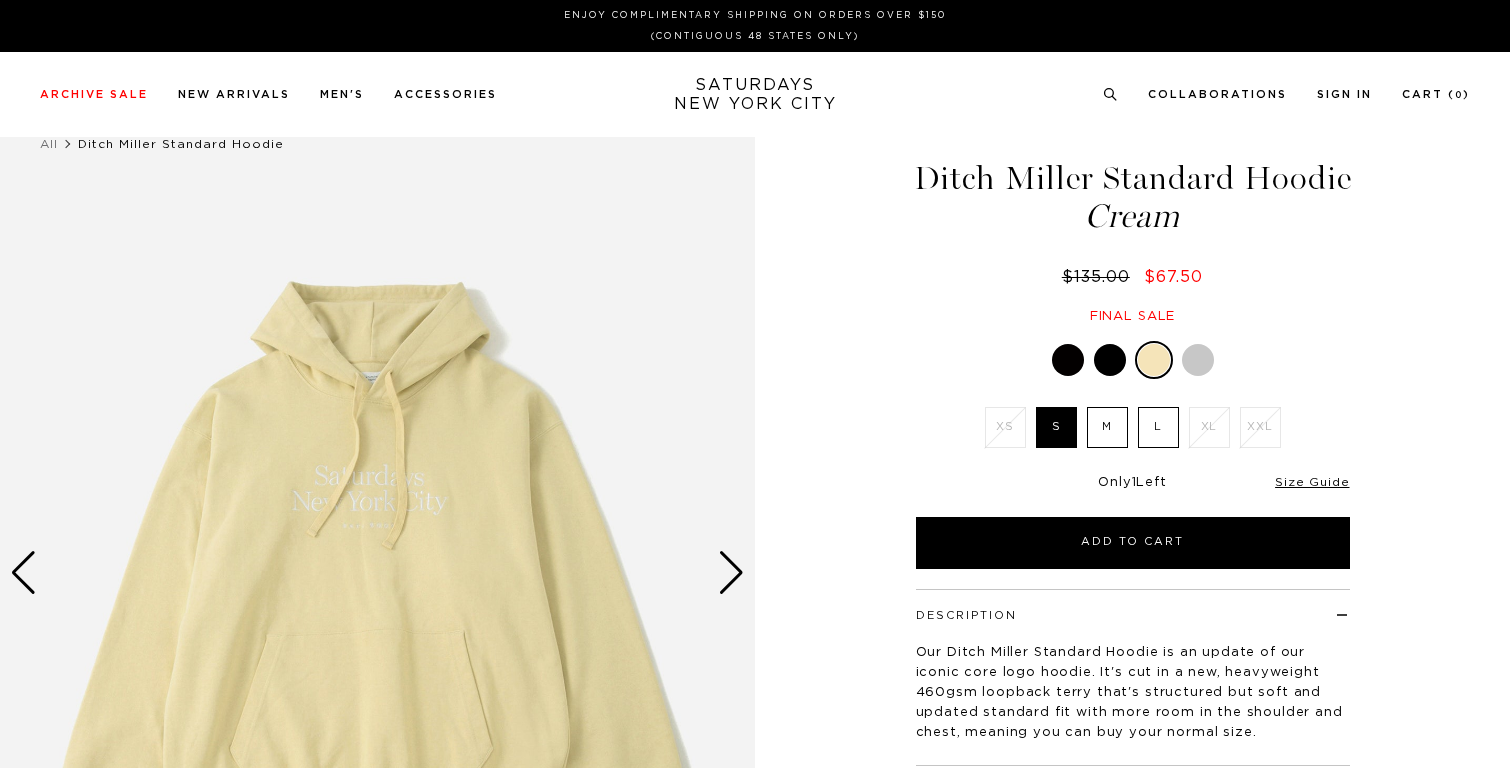 scroll, scrollTop: 0, scrollLeft: 0, axis: both 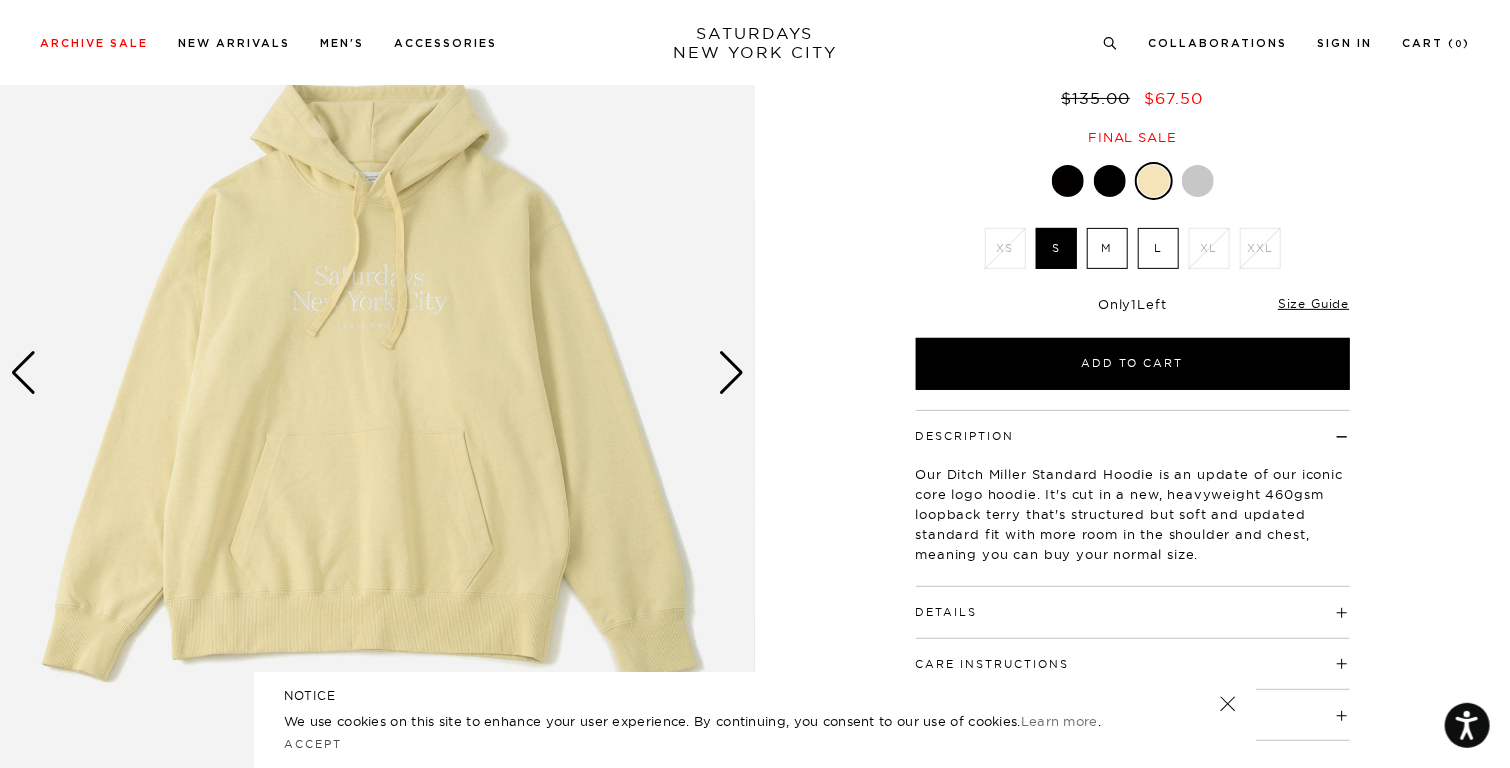 click at bounding box center [1198, 181] 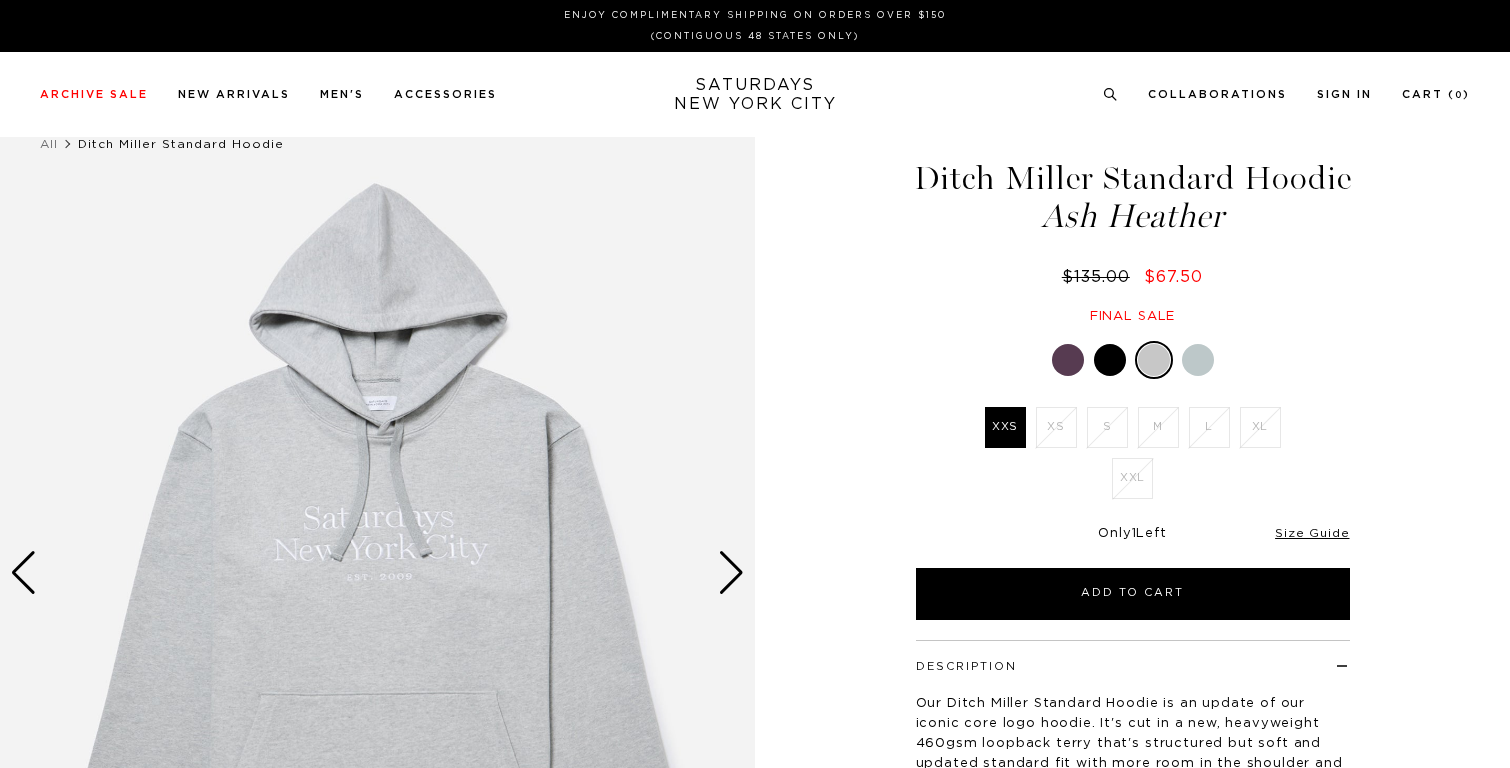 scroll, scrollTop: 0, scrollLeft: 0, axis: both 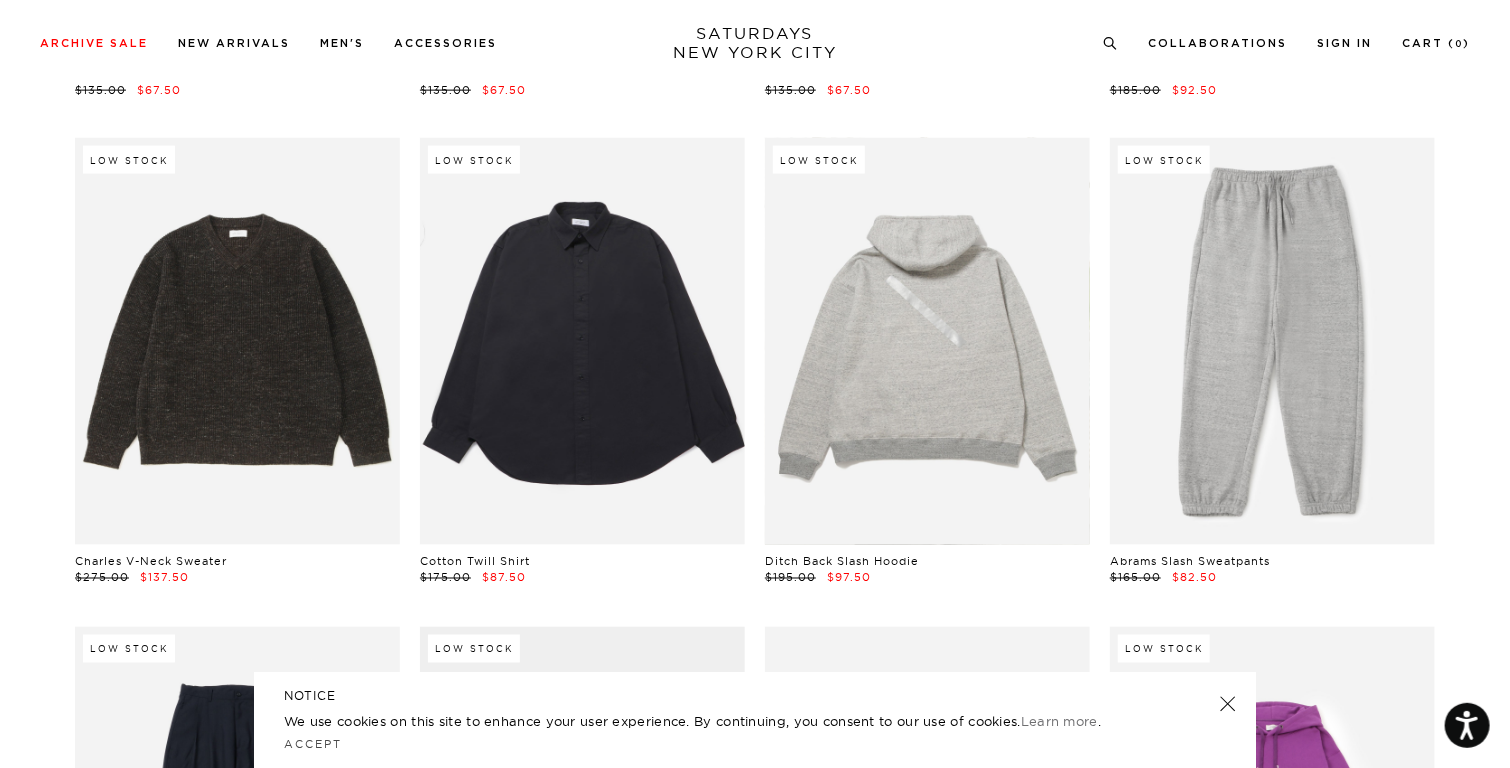 click at bounding box center [927, 341] 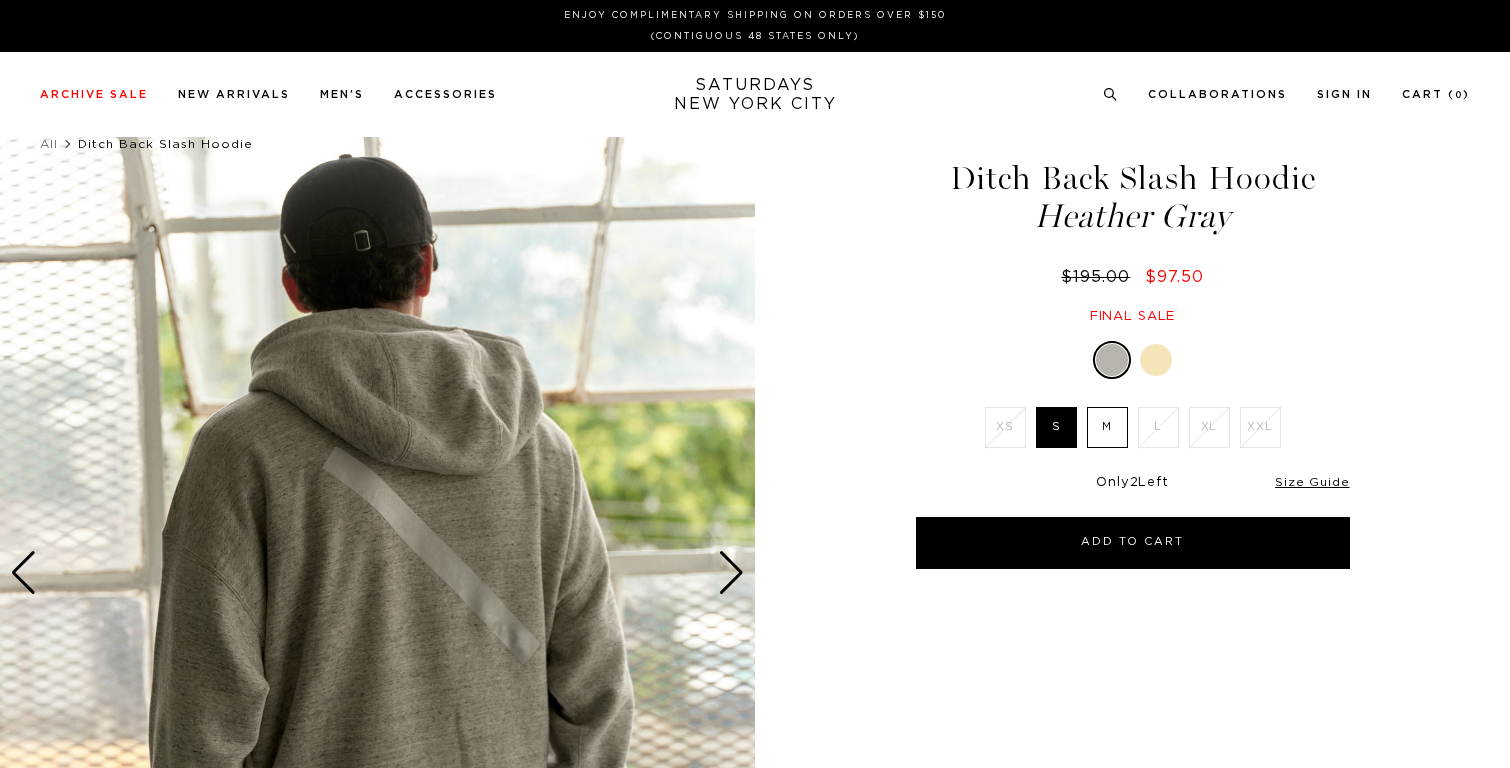 scroll, scrollTop: 0, scrollLeft: 0, axis: both 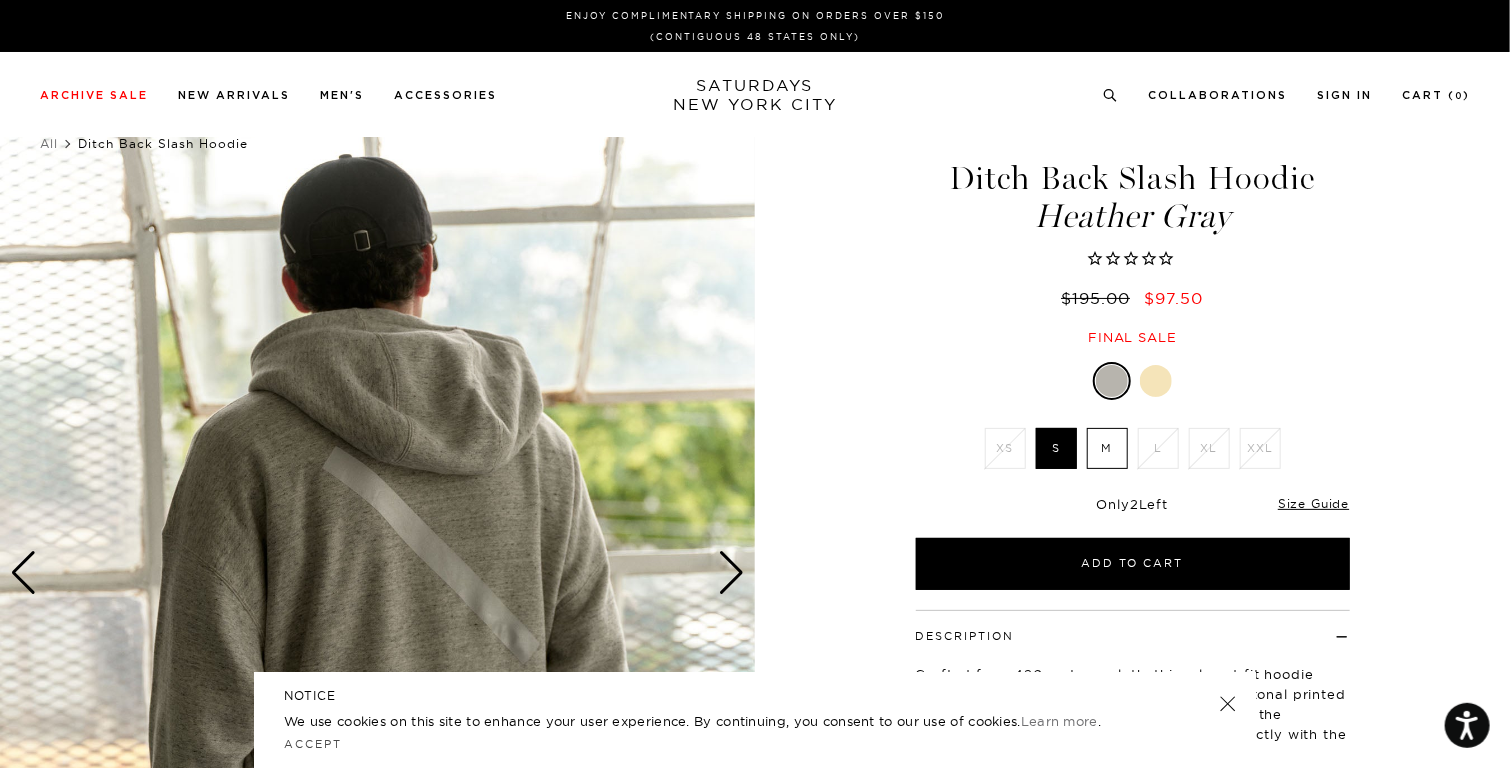 click at bounding box center [1156, 381] 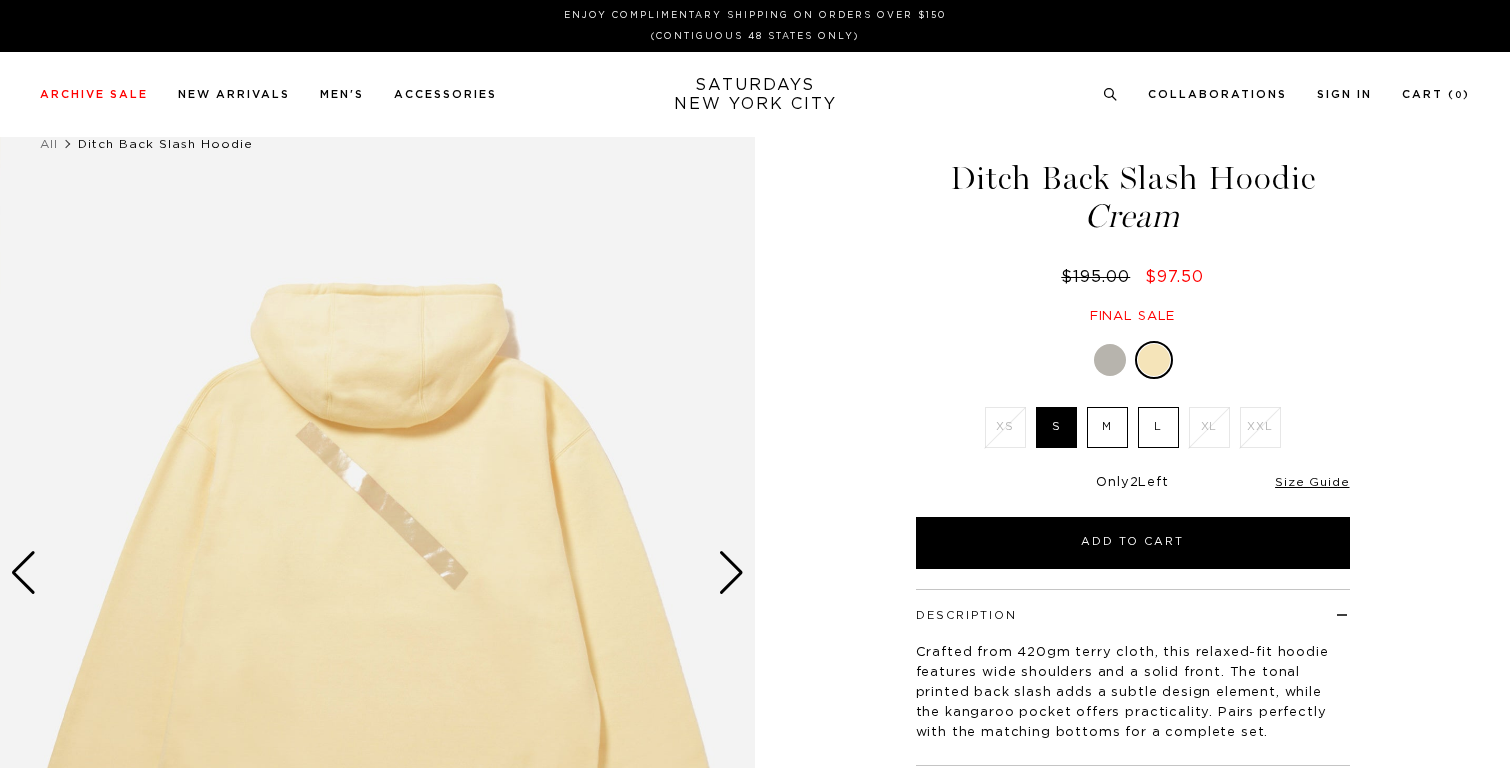 scroll, scrollTop: 0, scrollLeft: 0, axis: both 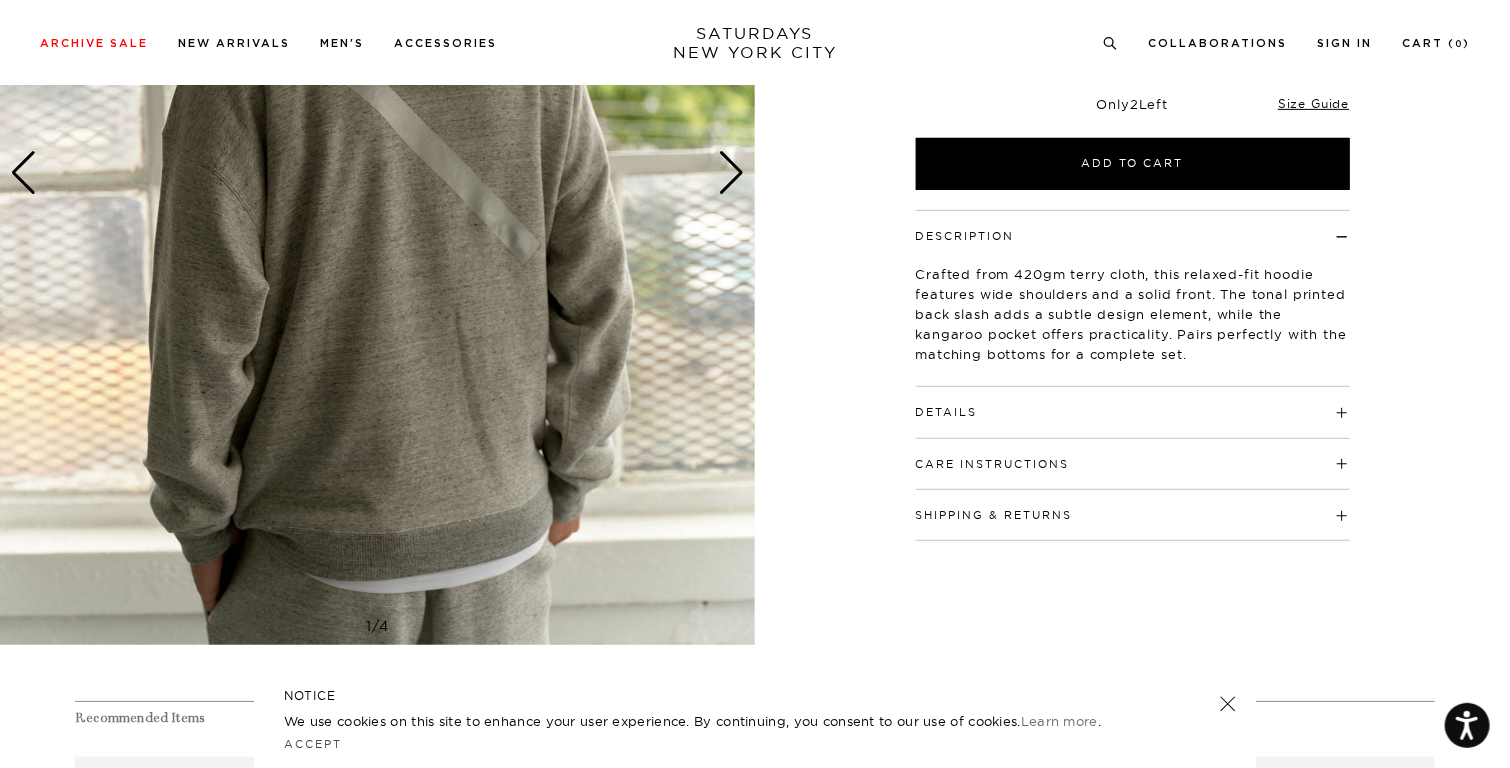 click at bounding box center [731, 173] 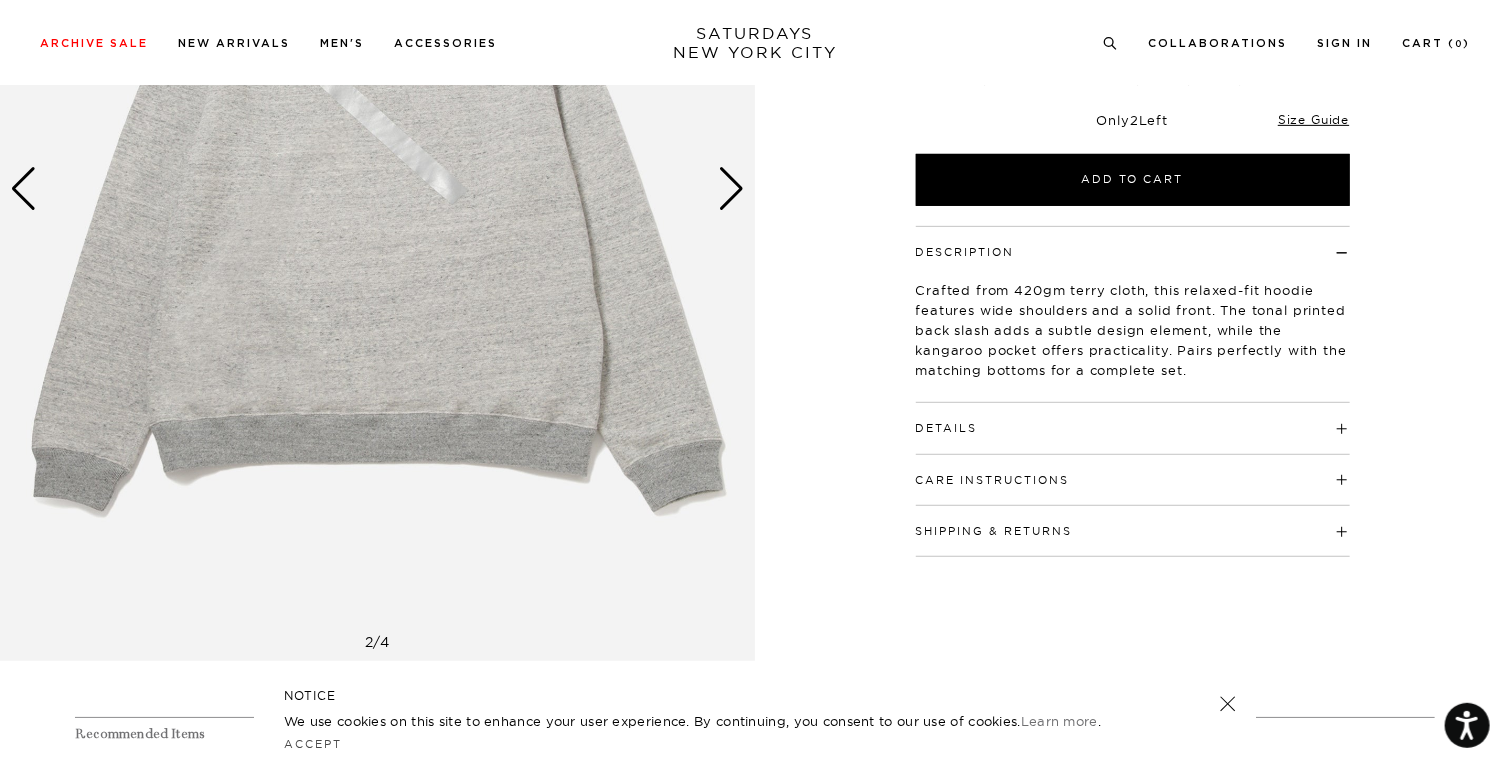 scroll, scrollTop: 200, scrollLeft: 0, axis: vertical 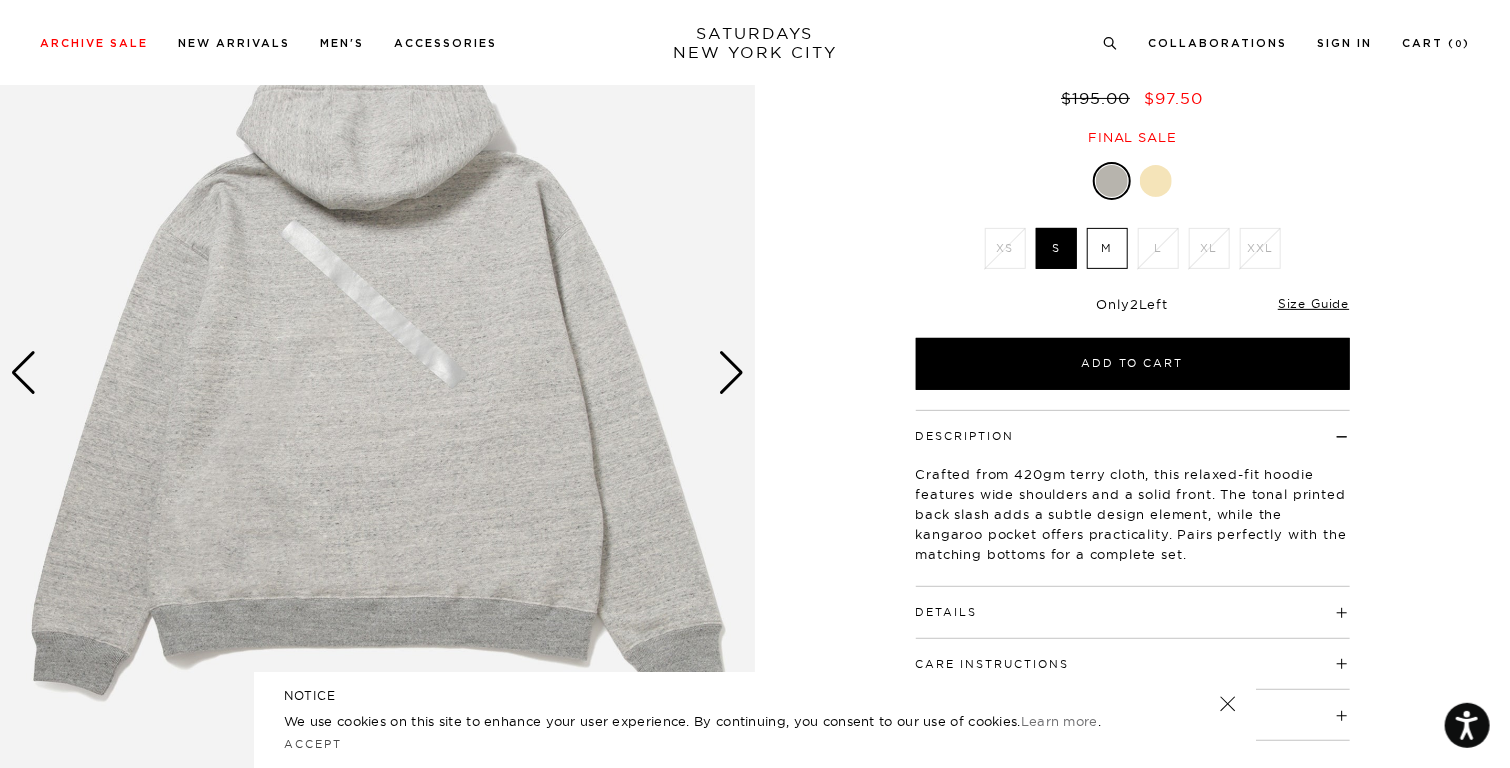 click at bounding box center (731, 373) 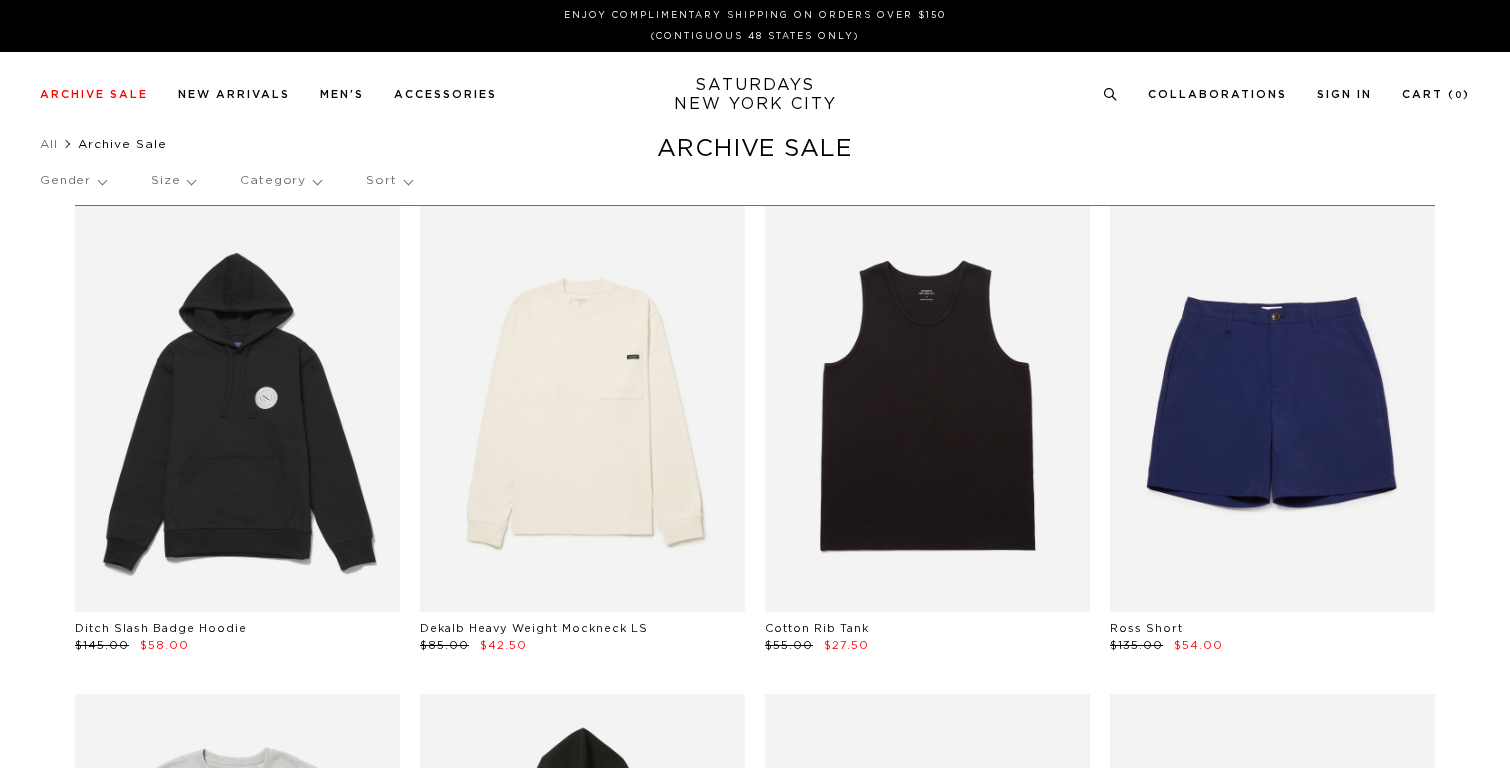 scroll, scrollTop: 23992, scrollLeft: 0, axis: vertical 